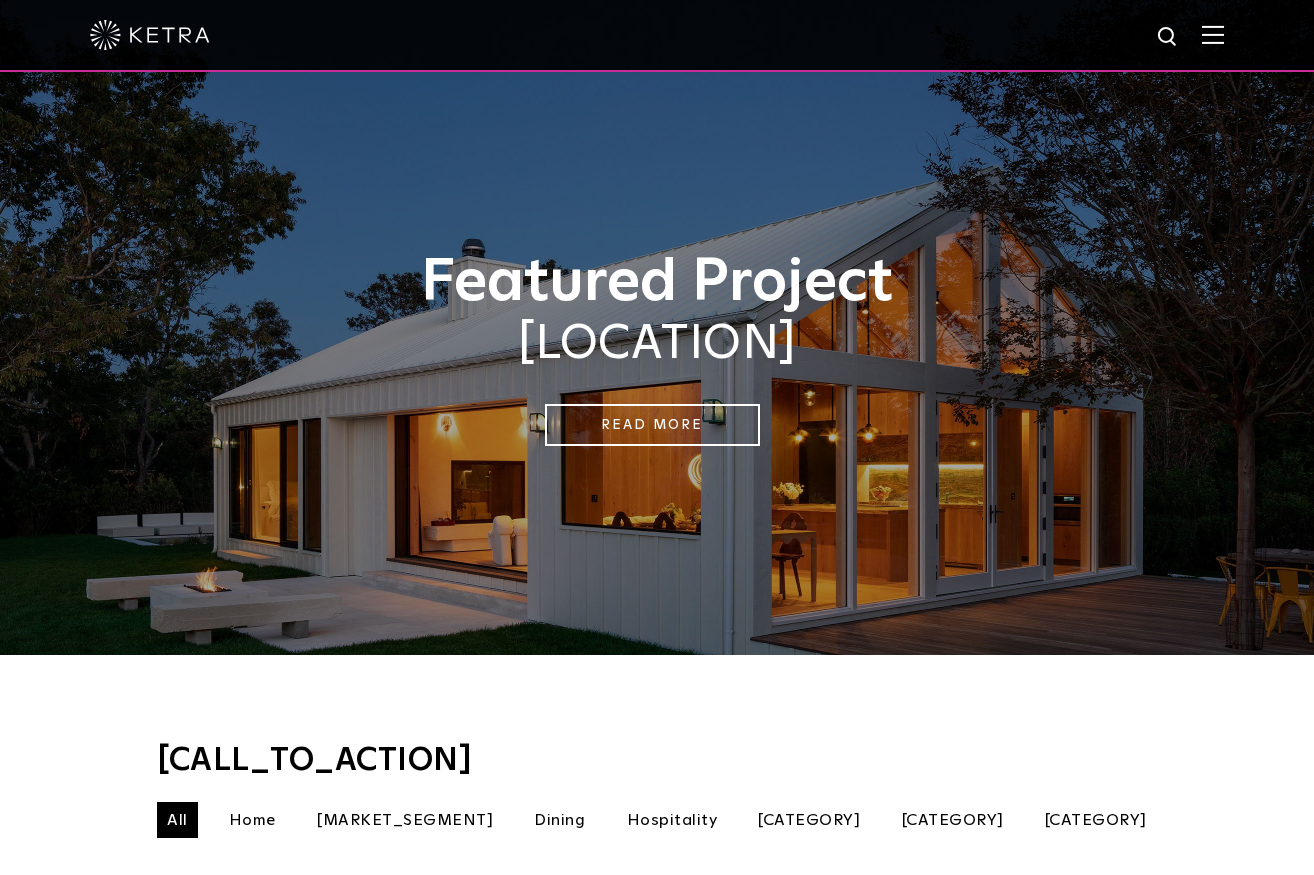 scroll, scrollTop: 2600, scrollLeft: 0, axis: vertical 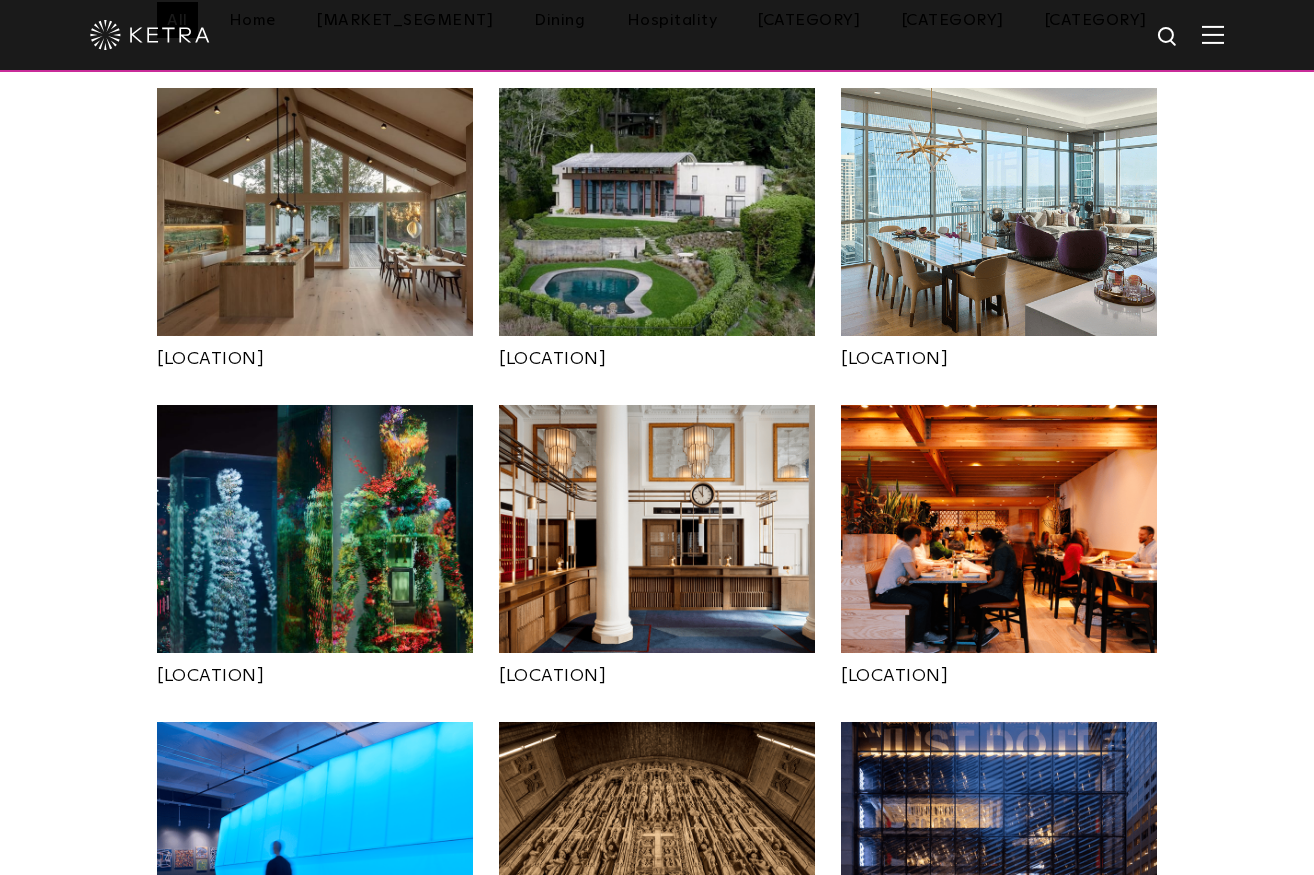 click at bounding box center (657, 212) 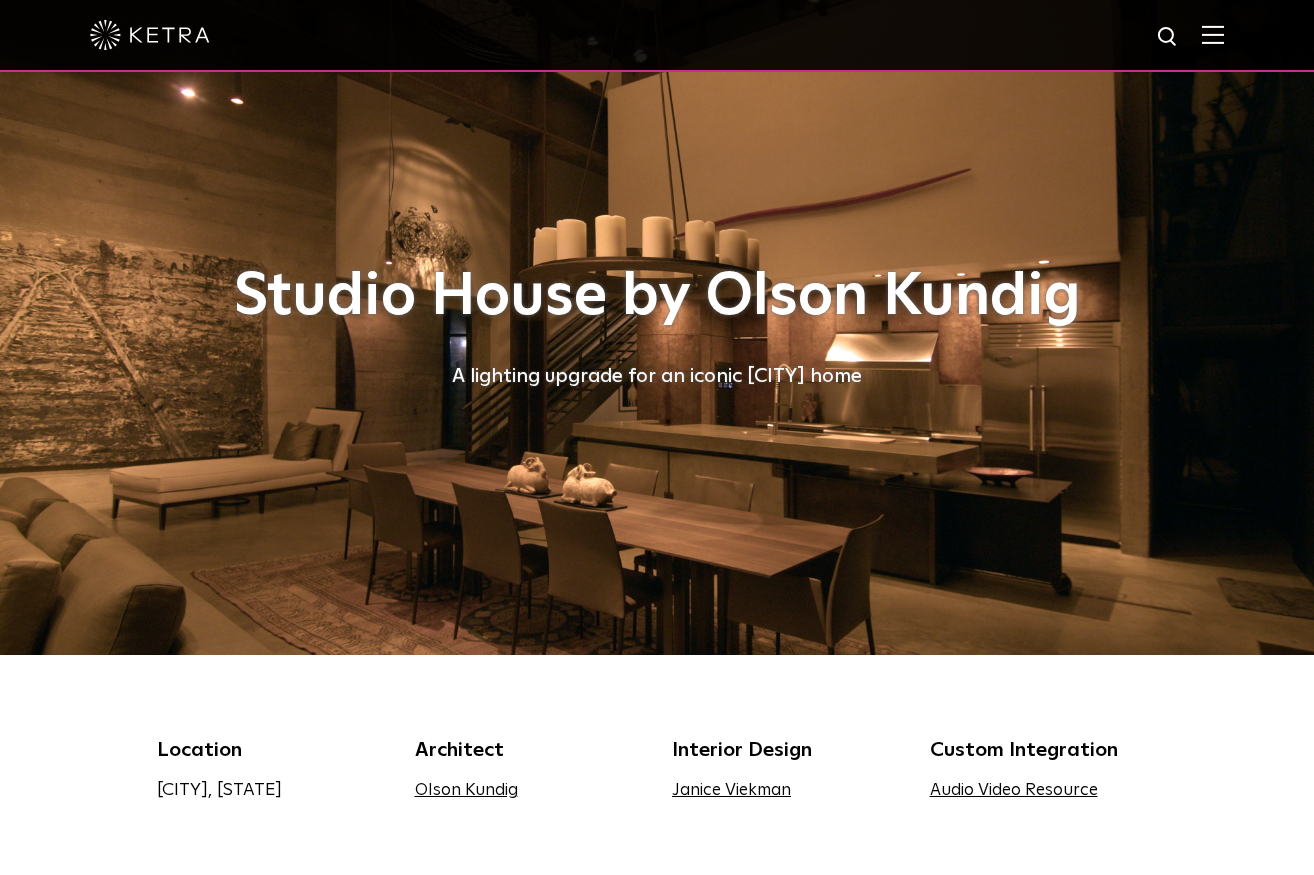 scroll, scrollTop: 0, scrollLeft: 0, axis: both 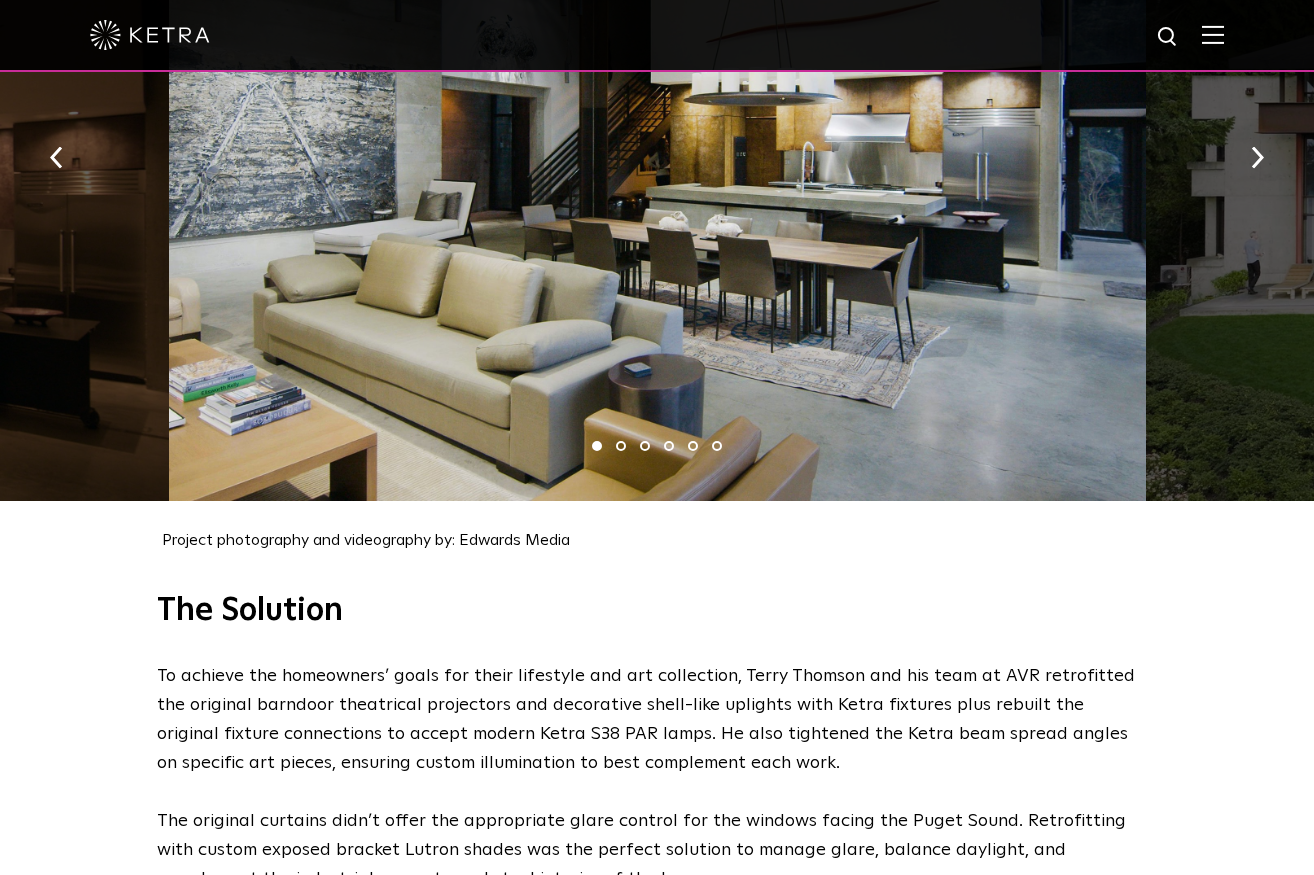 click on "2" at bounding box center (621, 446) 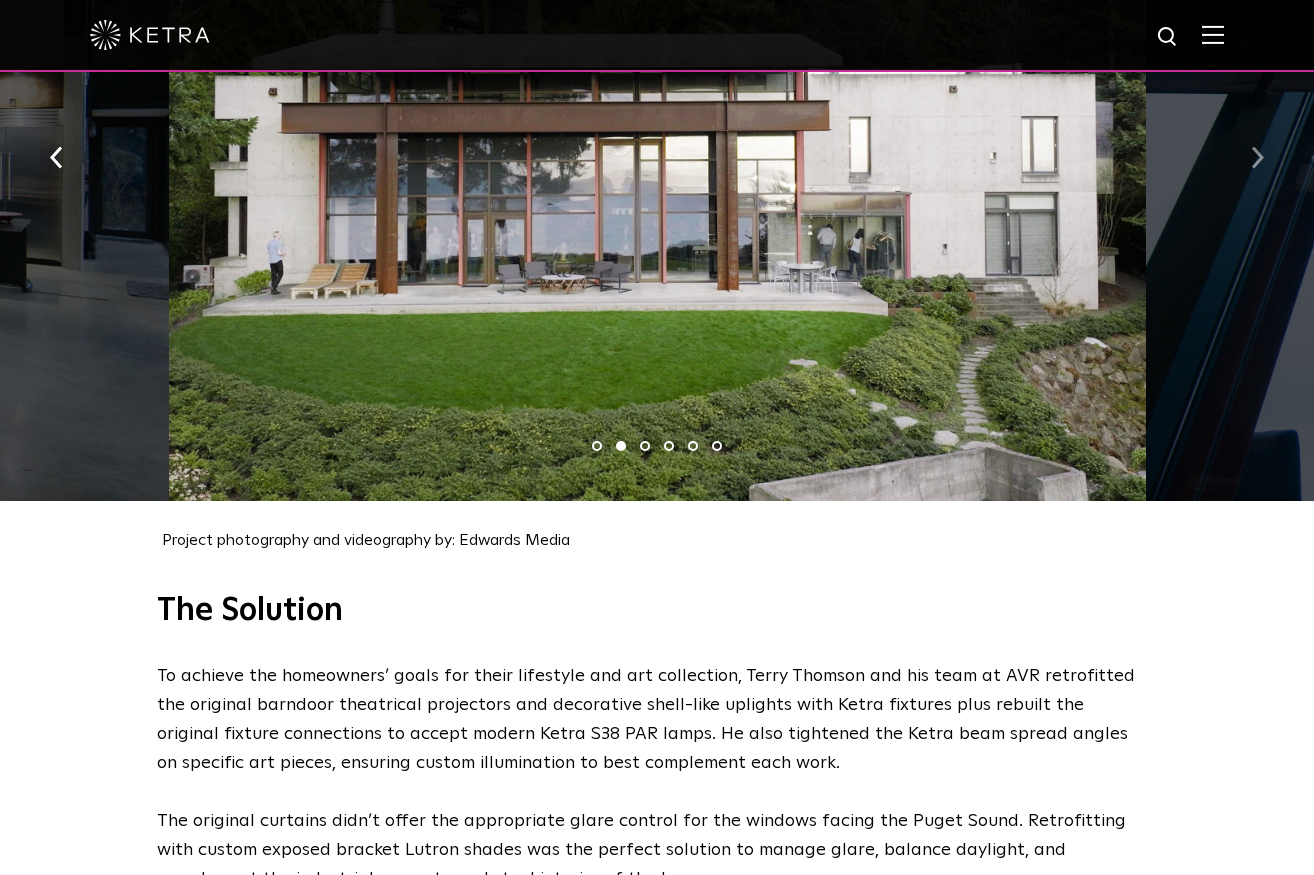 click at bounding box center (1257, 156) 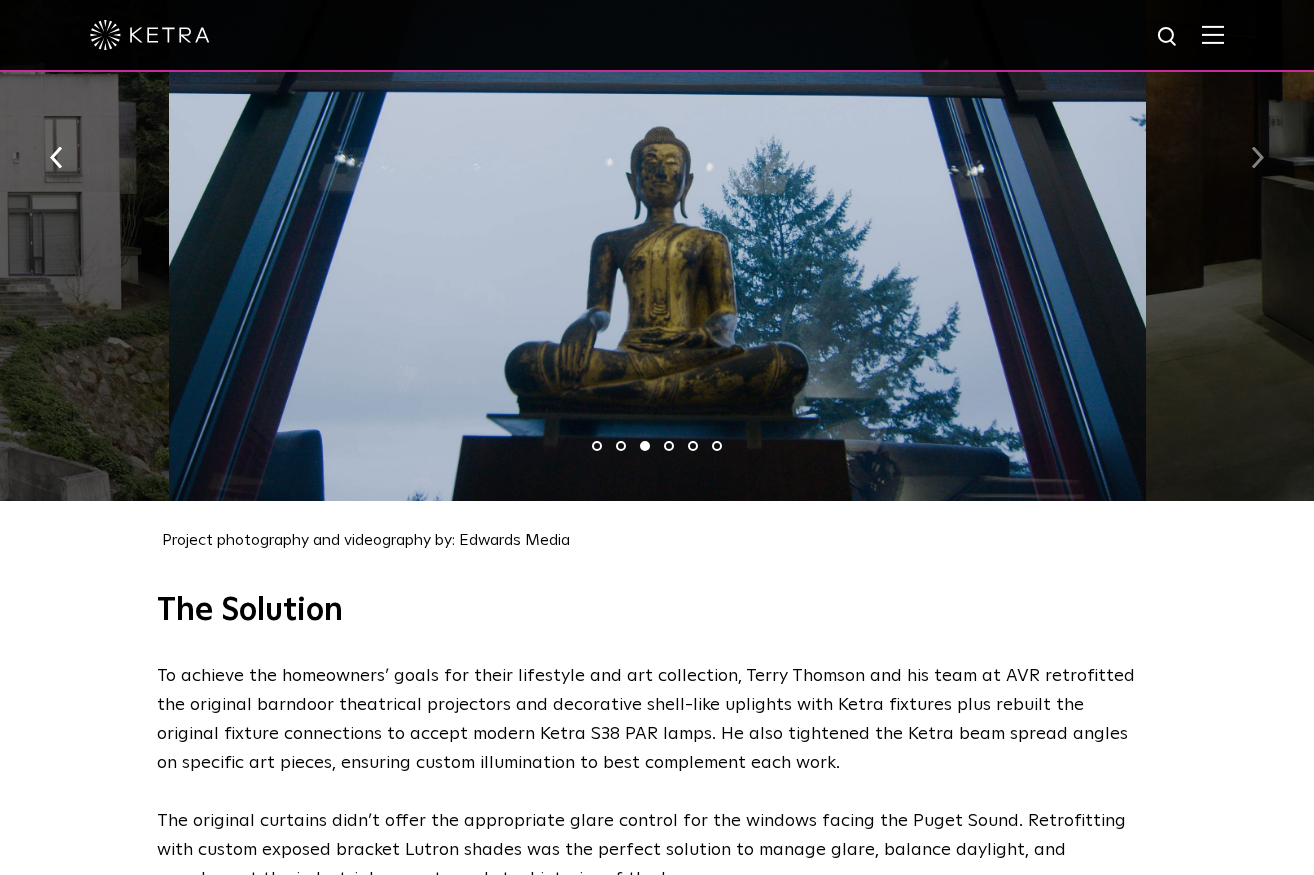 click at bounding box center (1257, 158) 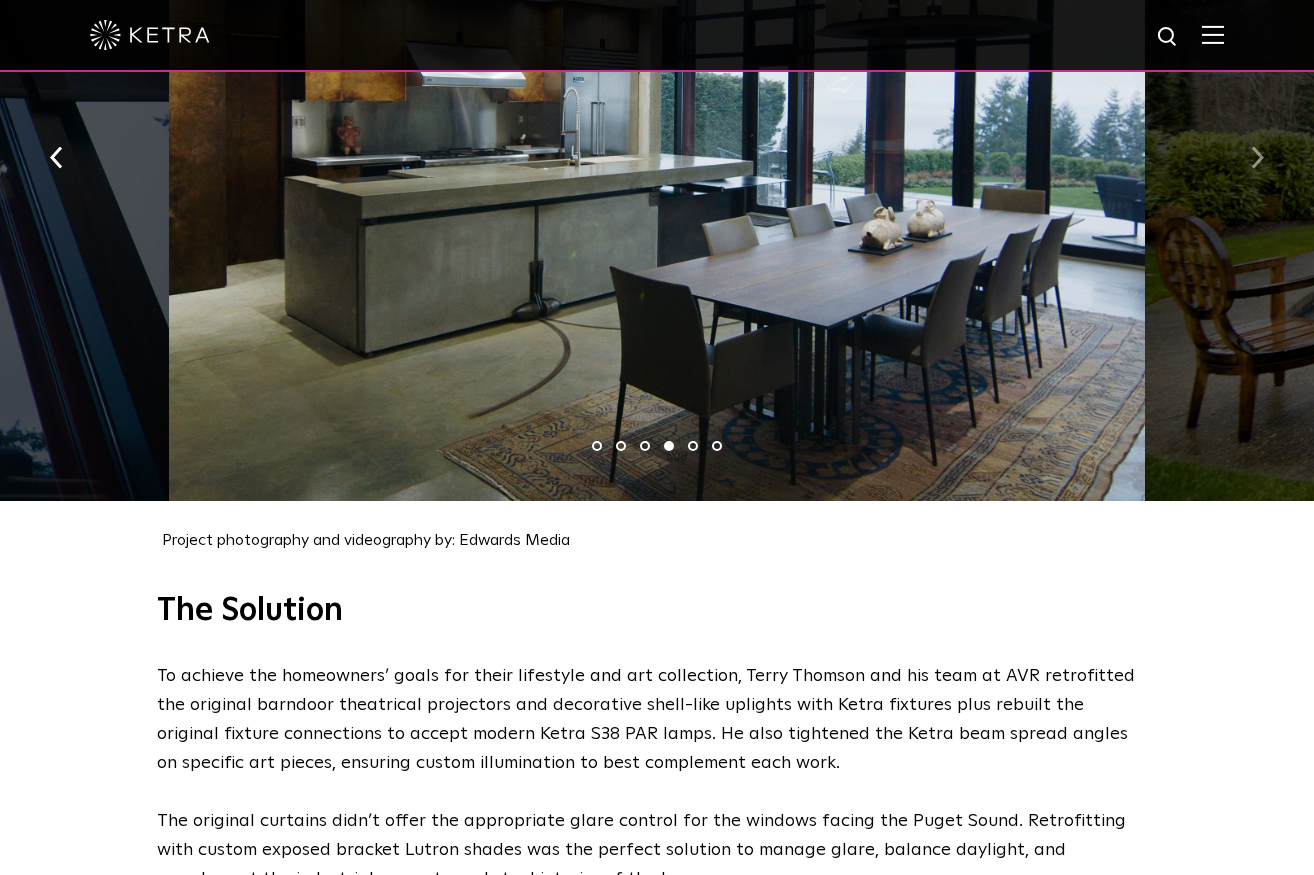 click at bounding box center [1257, 158] 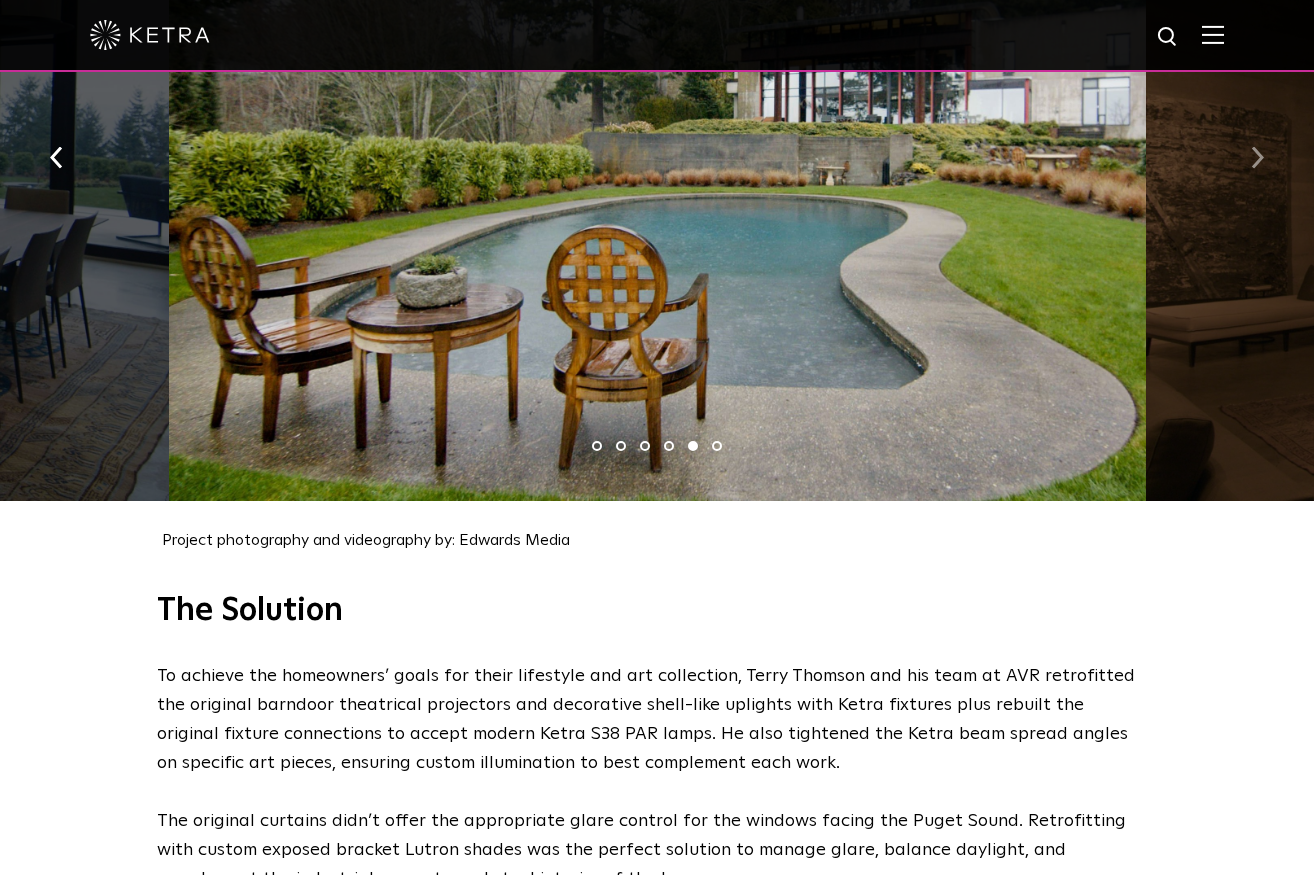 click at bounding box center (1257, 158) 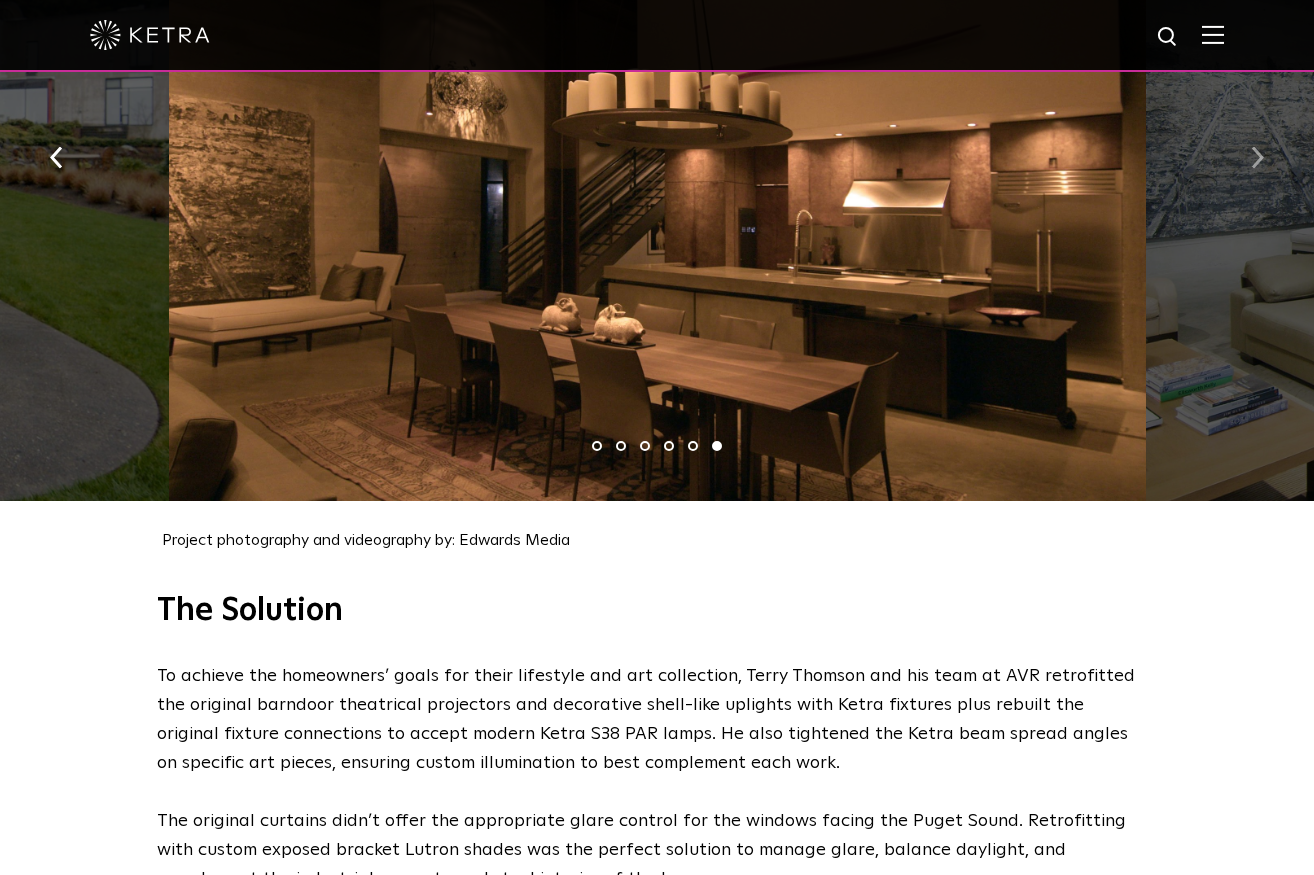 click at bounding box center [1257, 158] 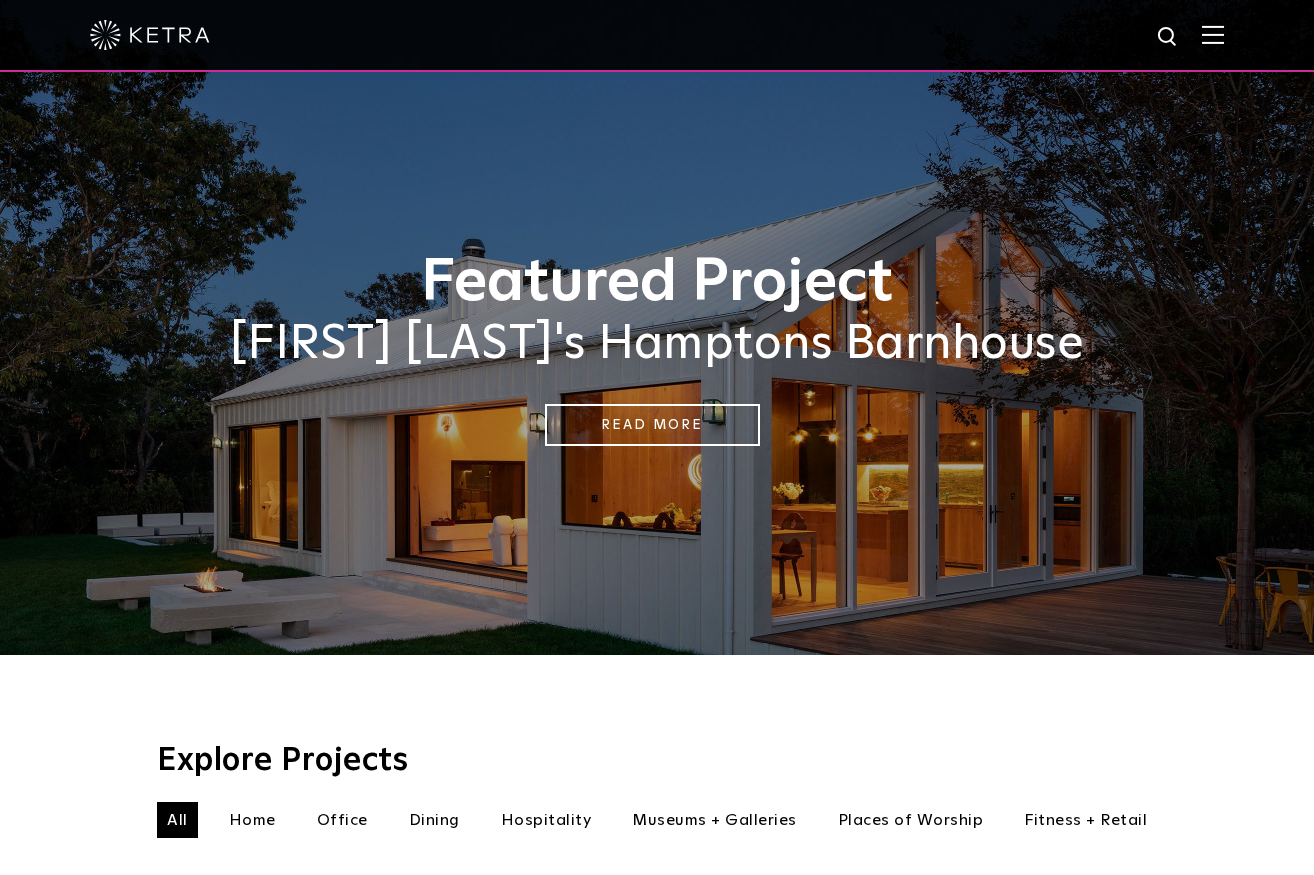scroll, scrollTop: 529, scrollLeft: 0, axis: vertical 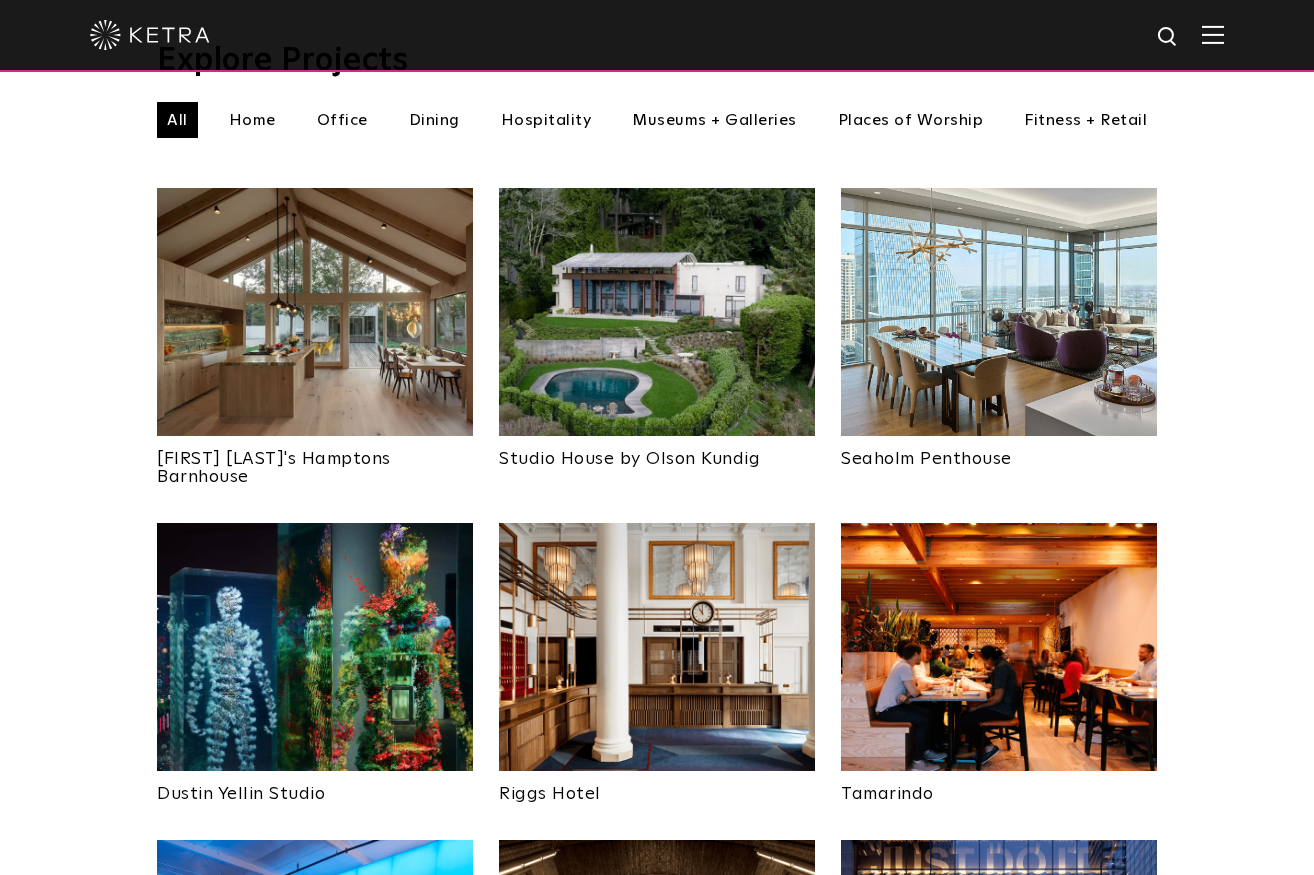 click at bounding box center [315, 312] 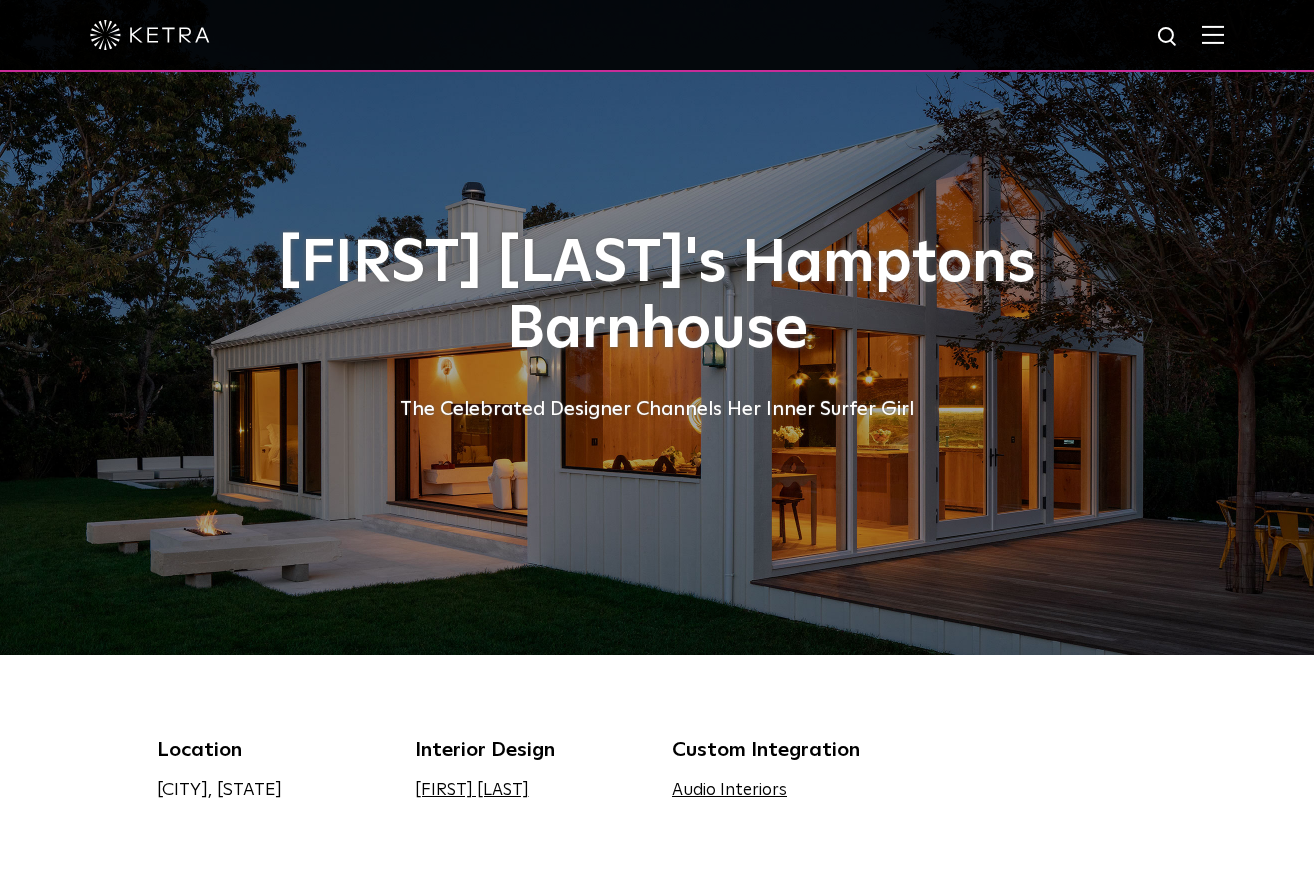 scroll, scrollTop: 0, scrollLeft: 0, axis: both 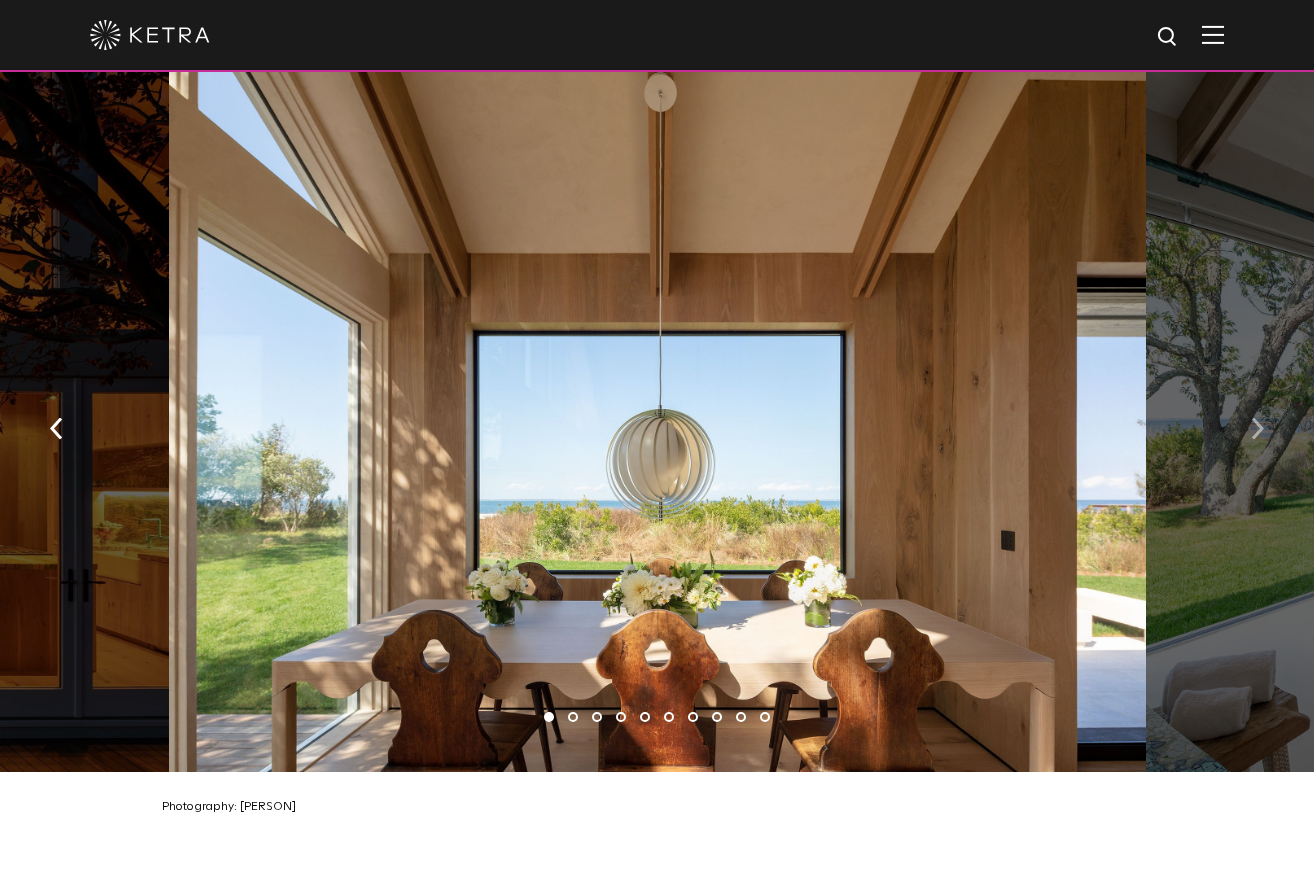 click at bounding box center (1257, 429) 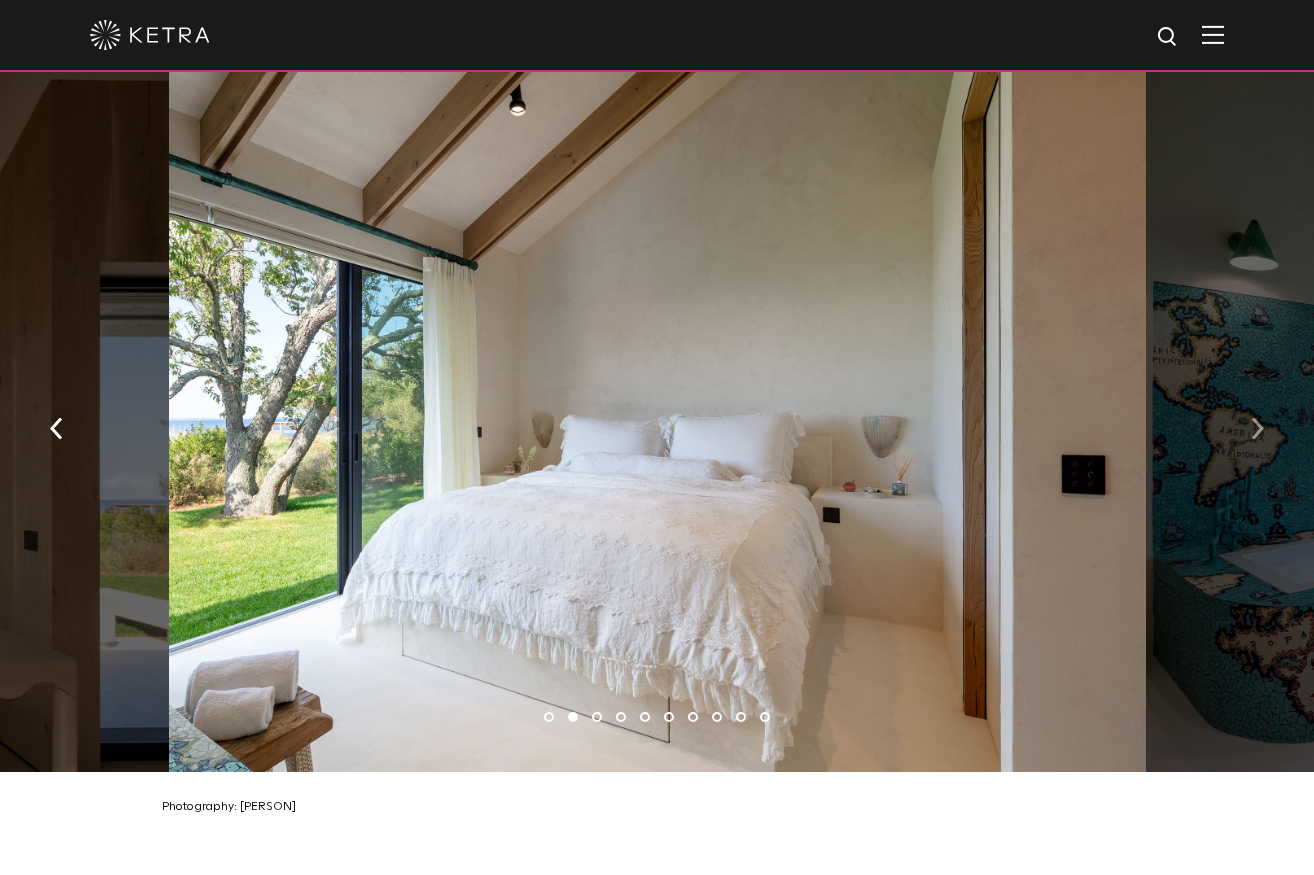 click at bounding box center [1257, 429] 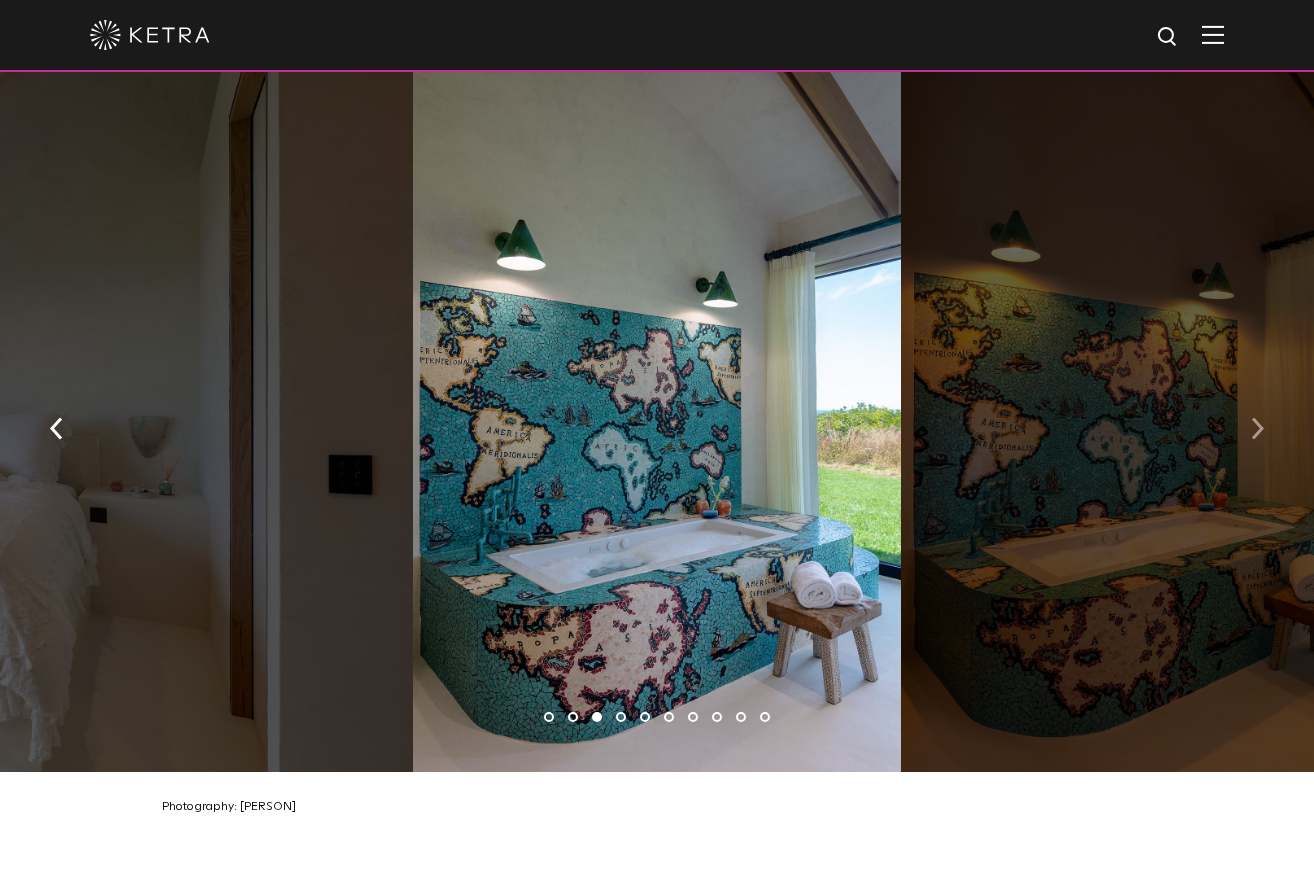 click at bounding box center (1257, 429) 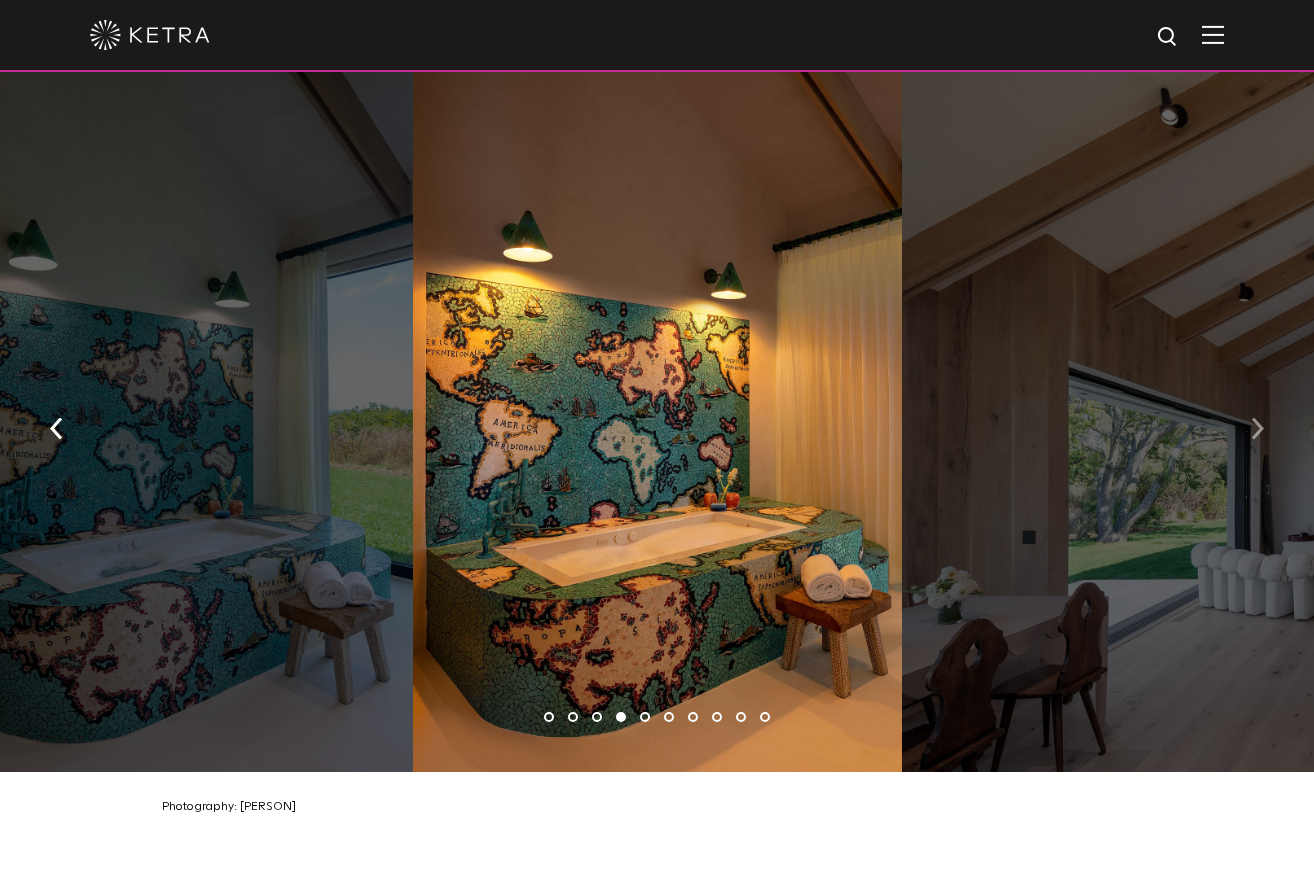click at bounding box center [1257, 429] 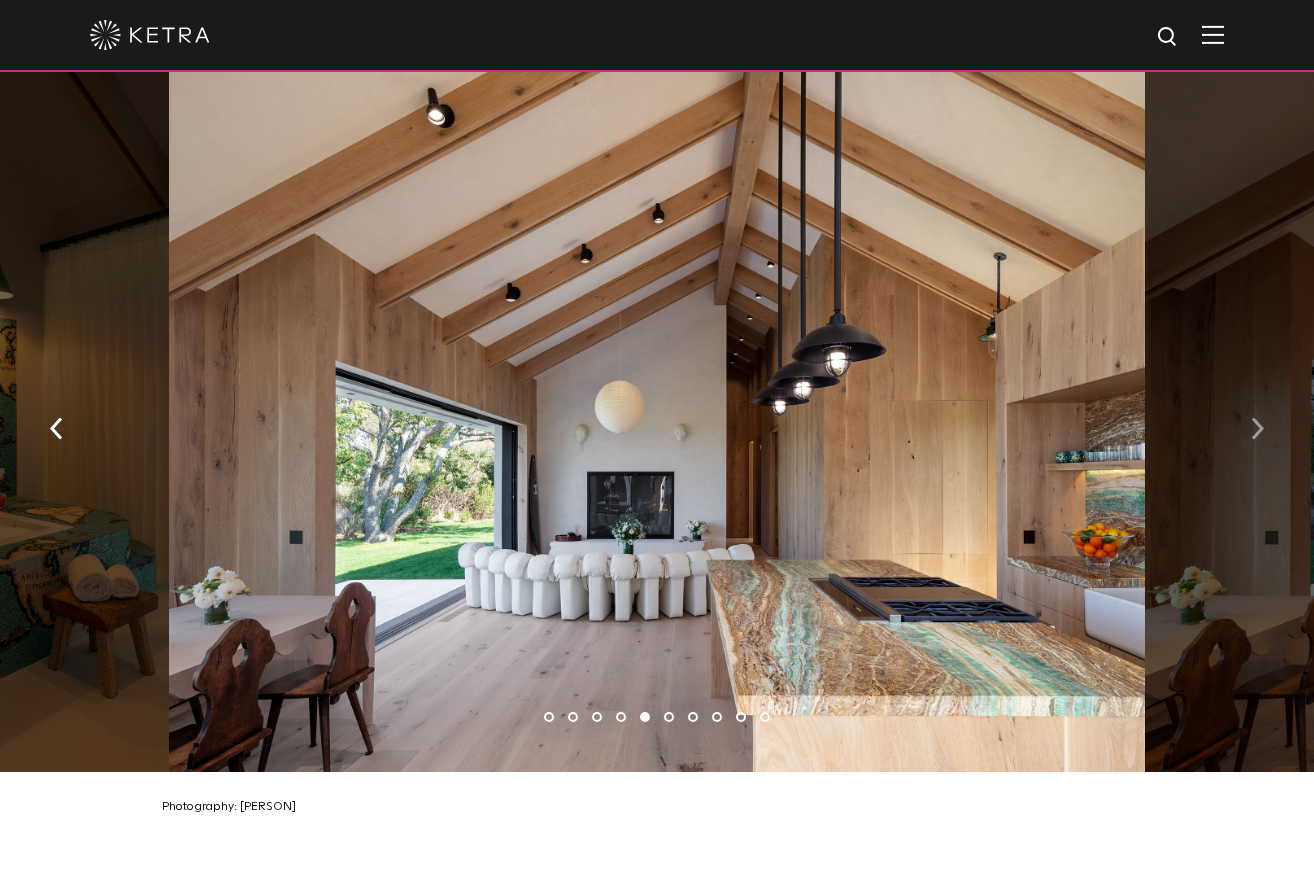 click at bounding box center (1257, 429) 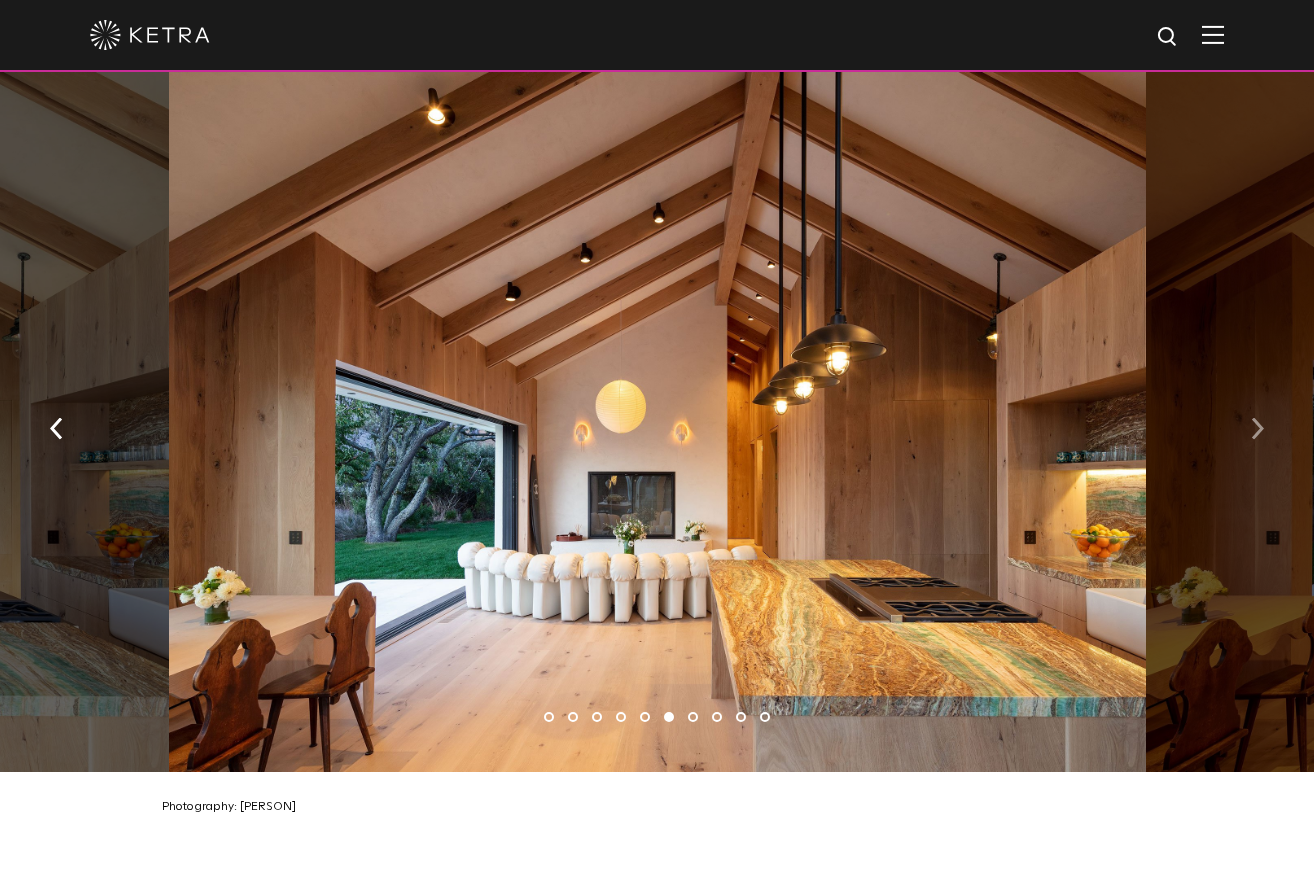 click at bounding box center [1257, 429] 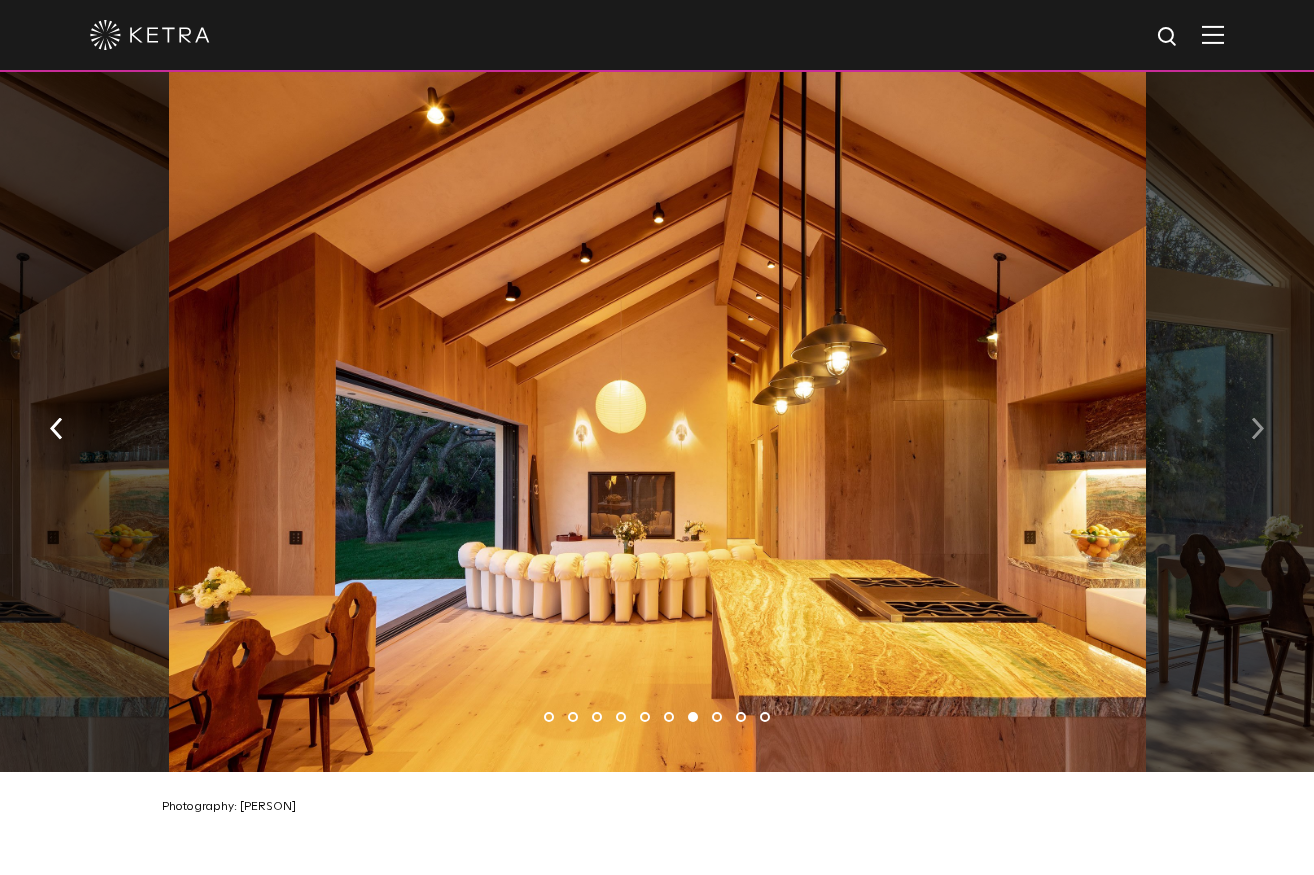 click at bounding box center (1257, 429) 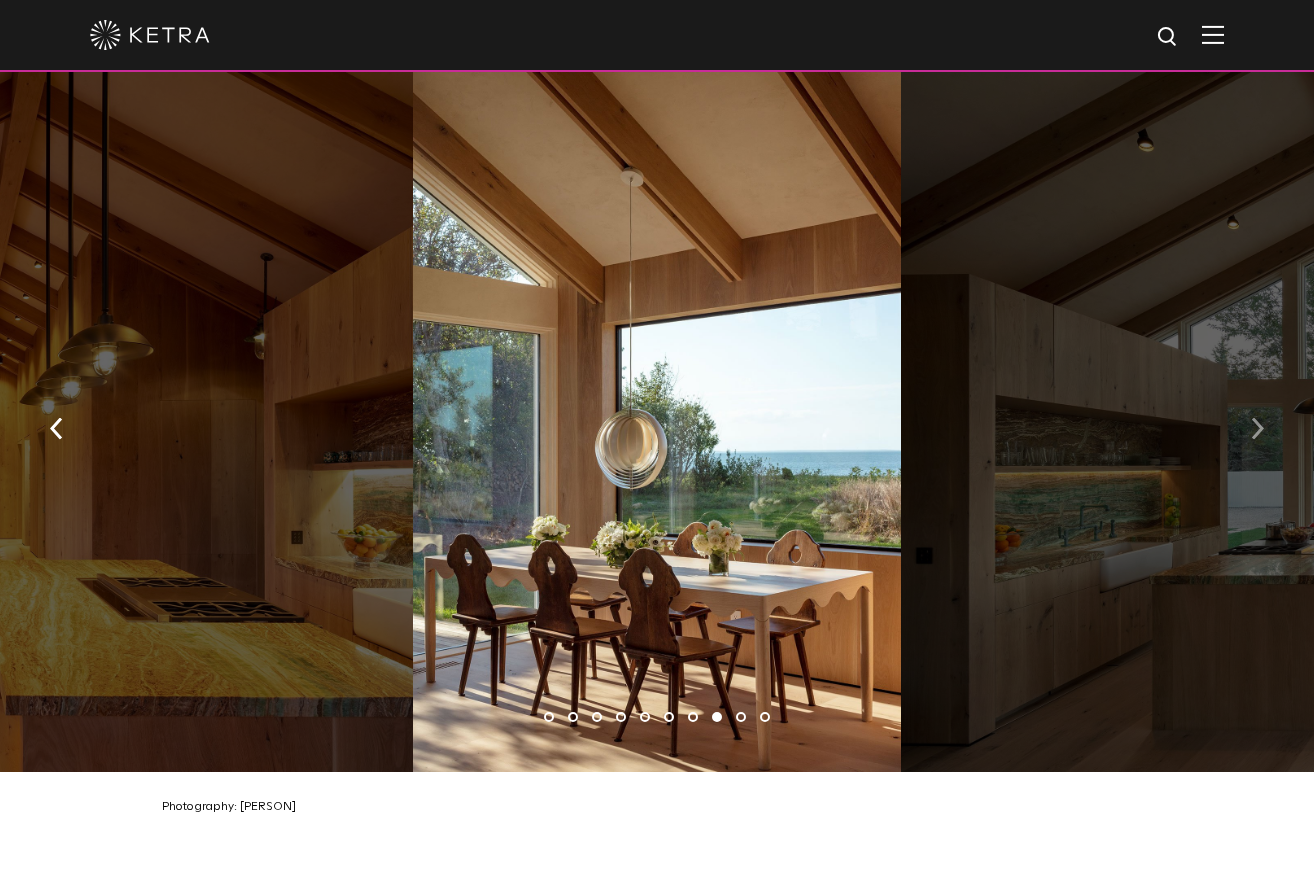 click at bounding box center (1257, 429) 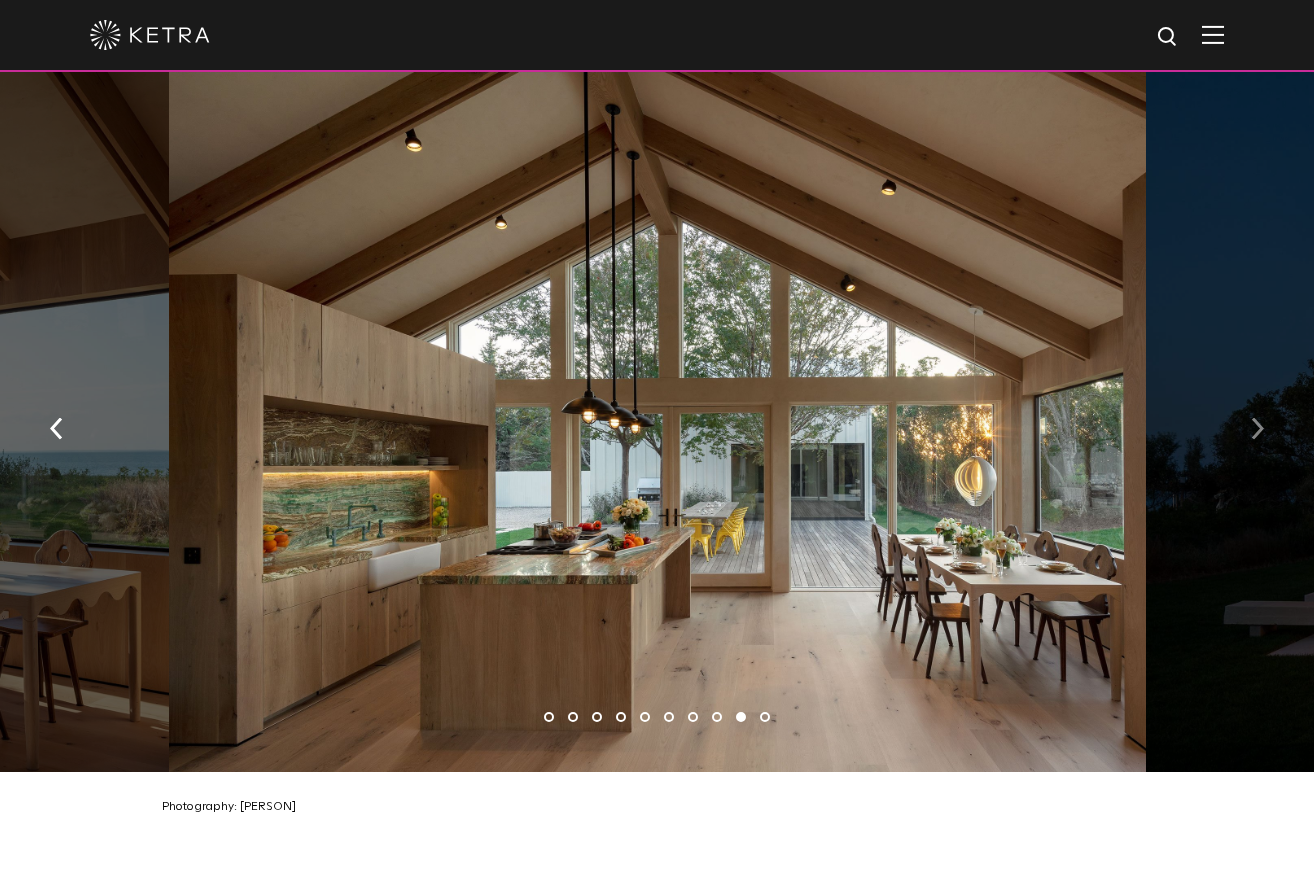 click at bounding box center [1257, 427] 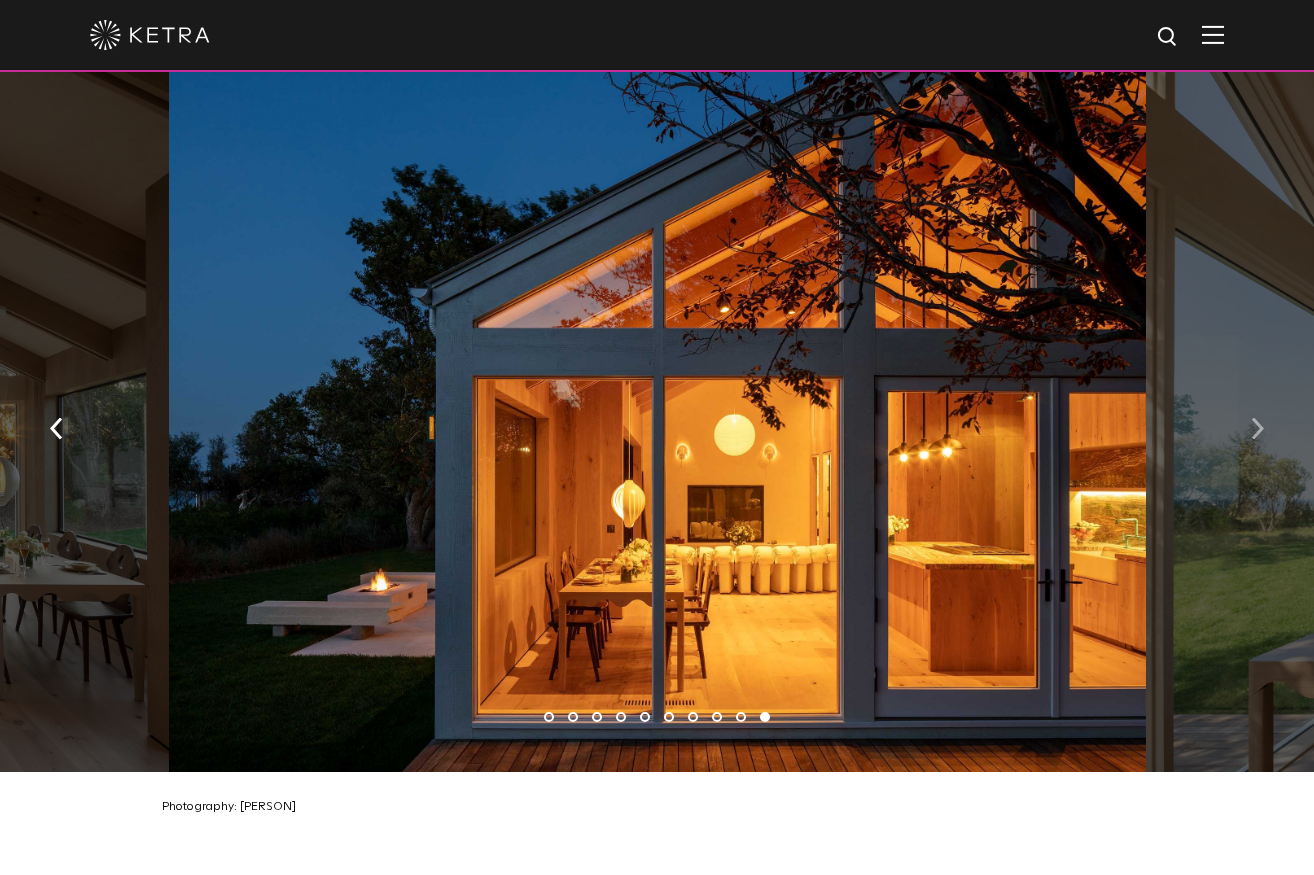 click at bounding box center [1257, 429] 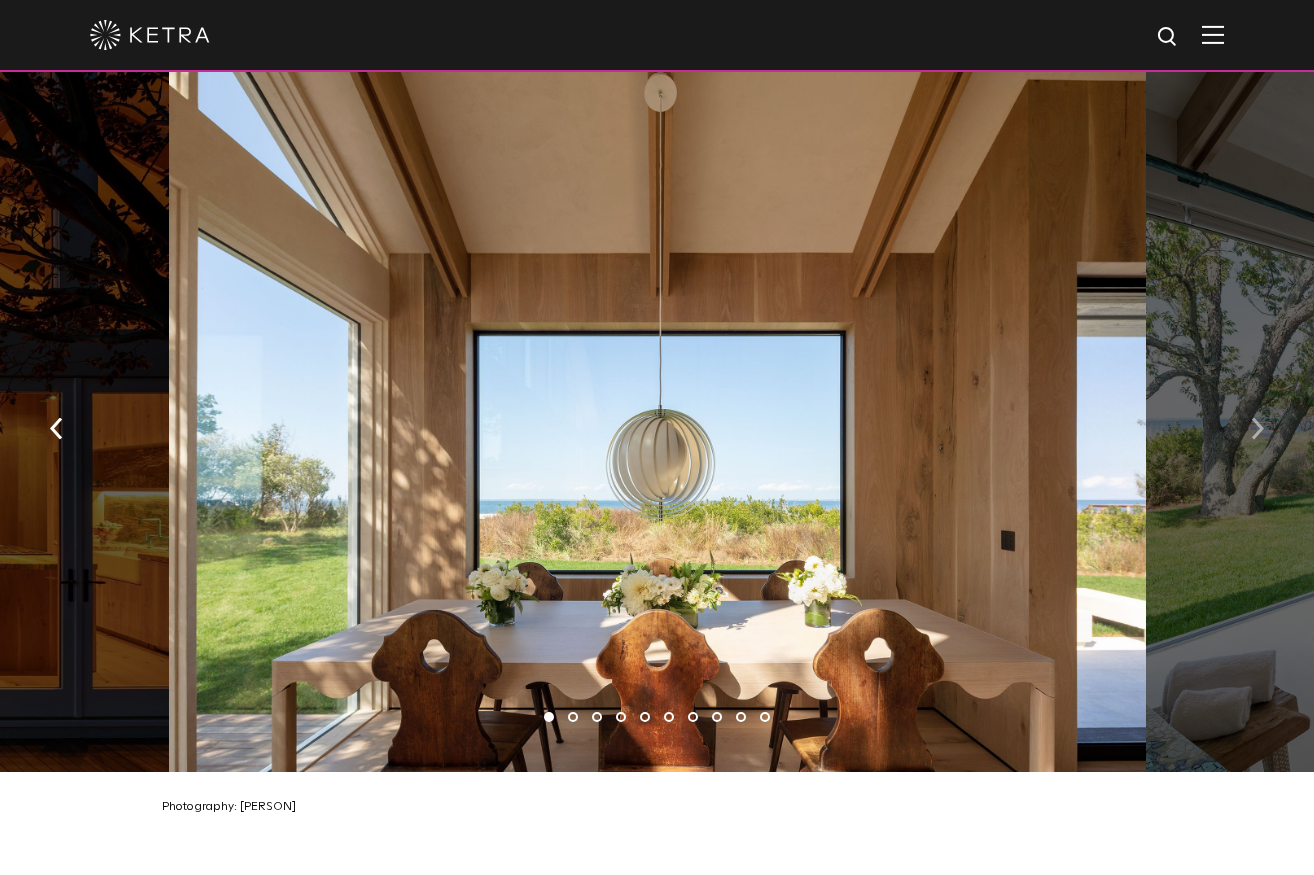 click at bounding box center (1257, 429) 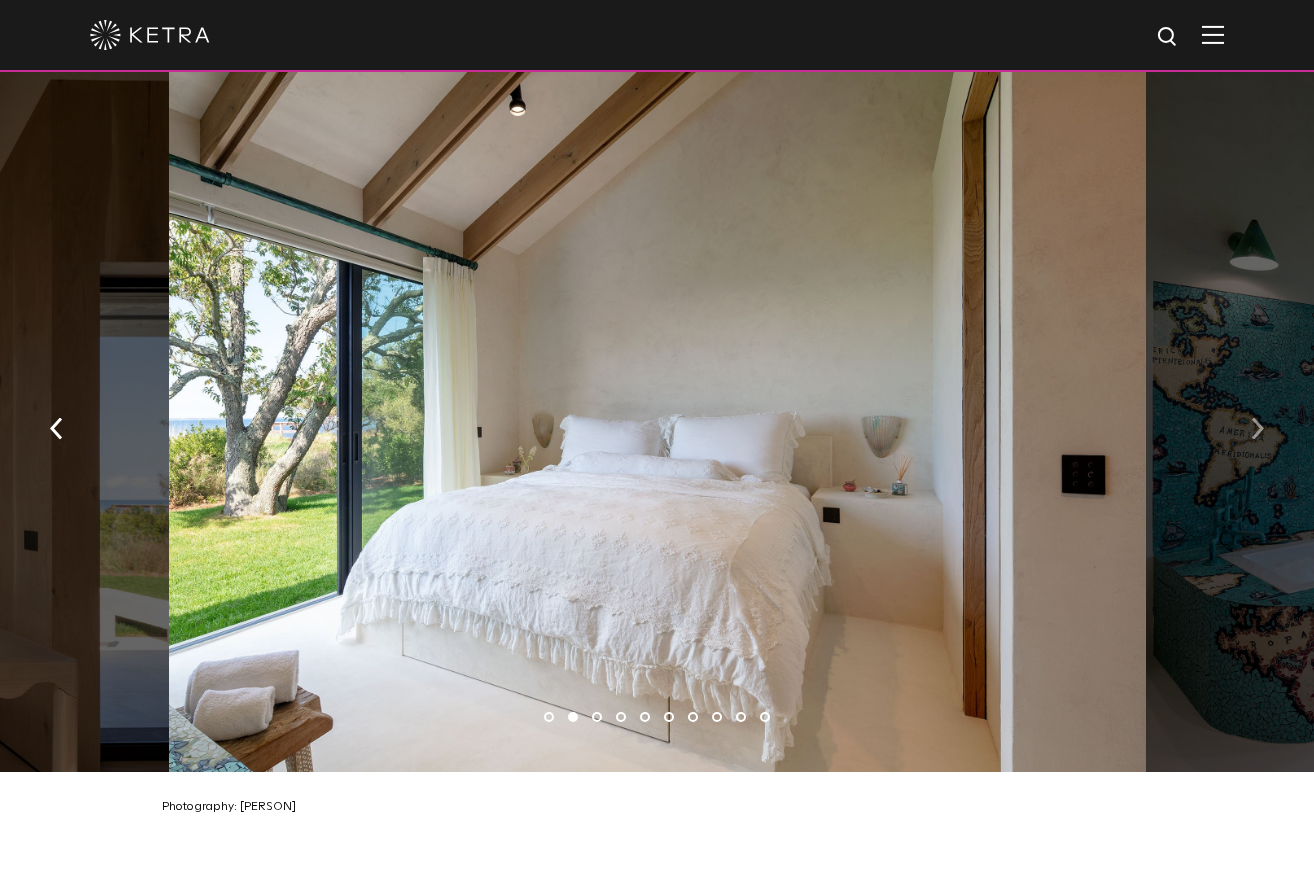 click at bounding box center (1257, 429) 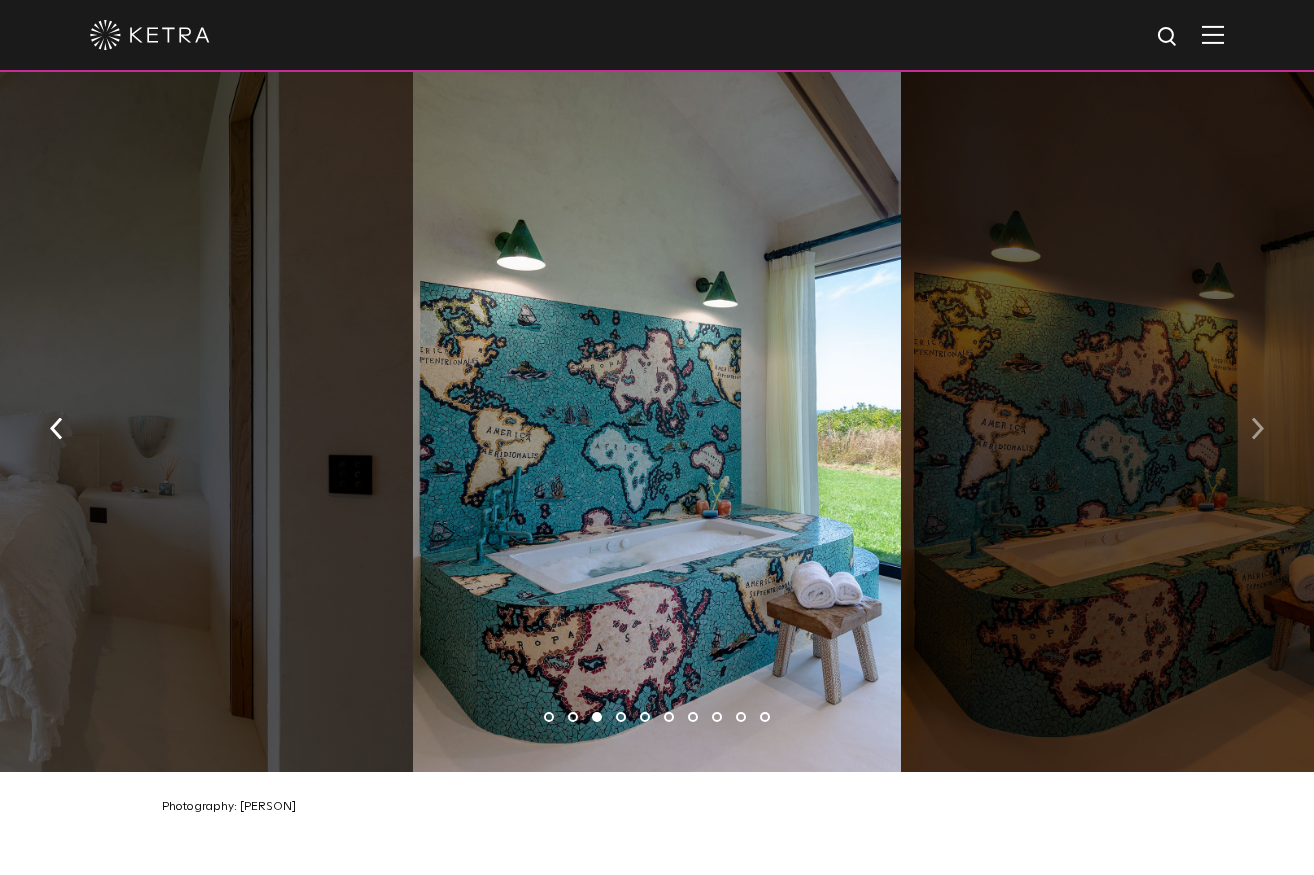 click at bounding box center (1257, 429) 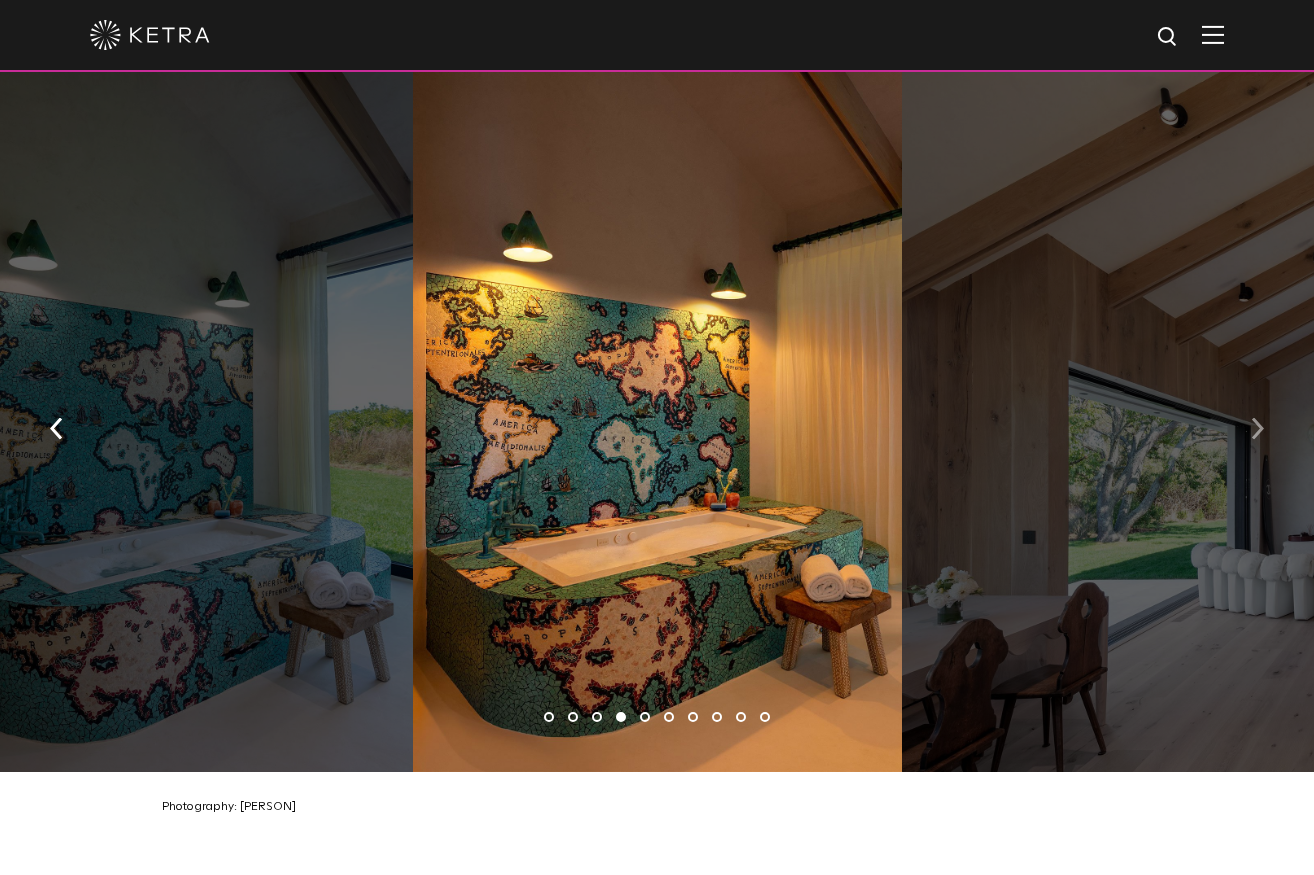 click at bounding box center [1257, 429] 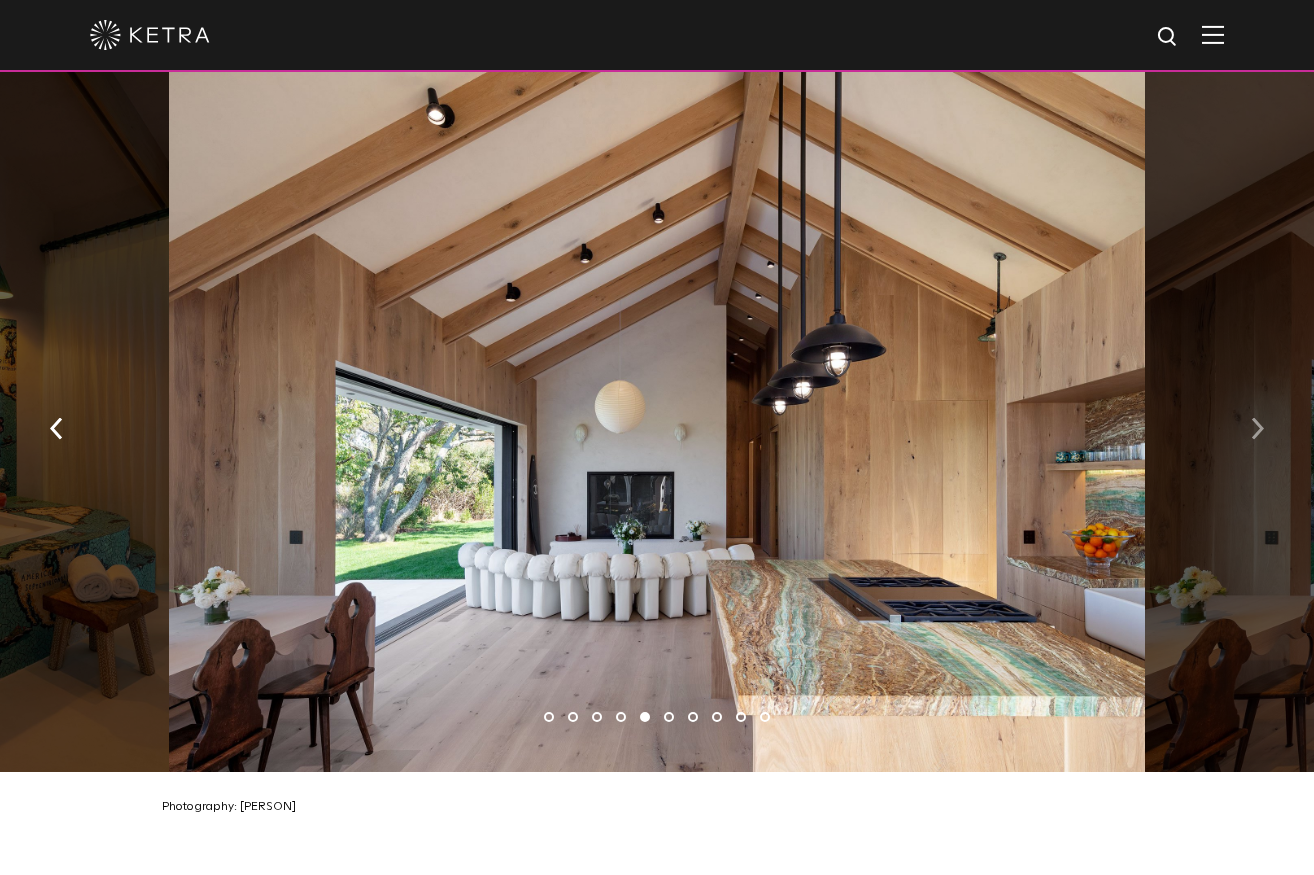 click at bounding box center (1257, 429) 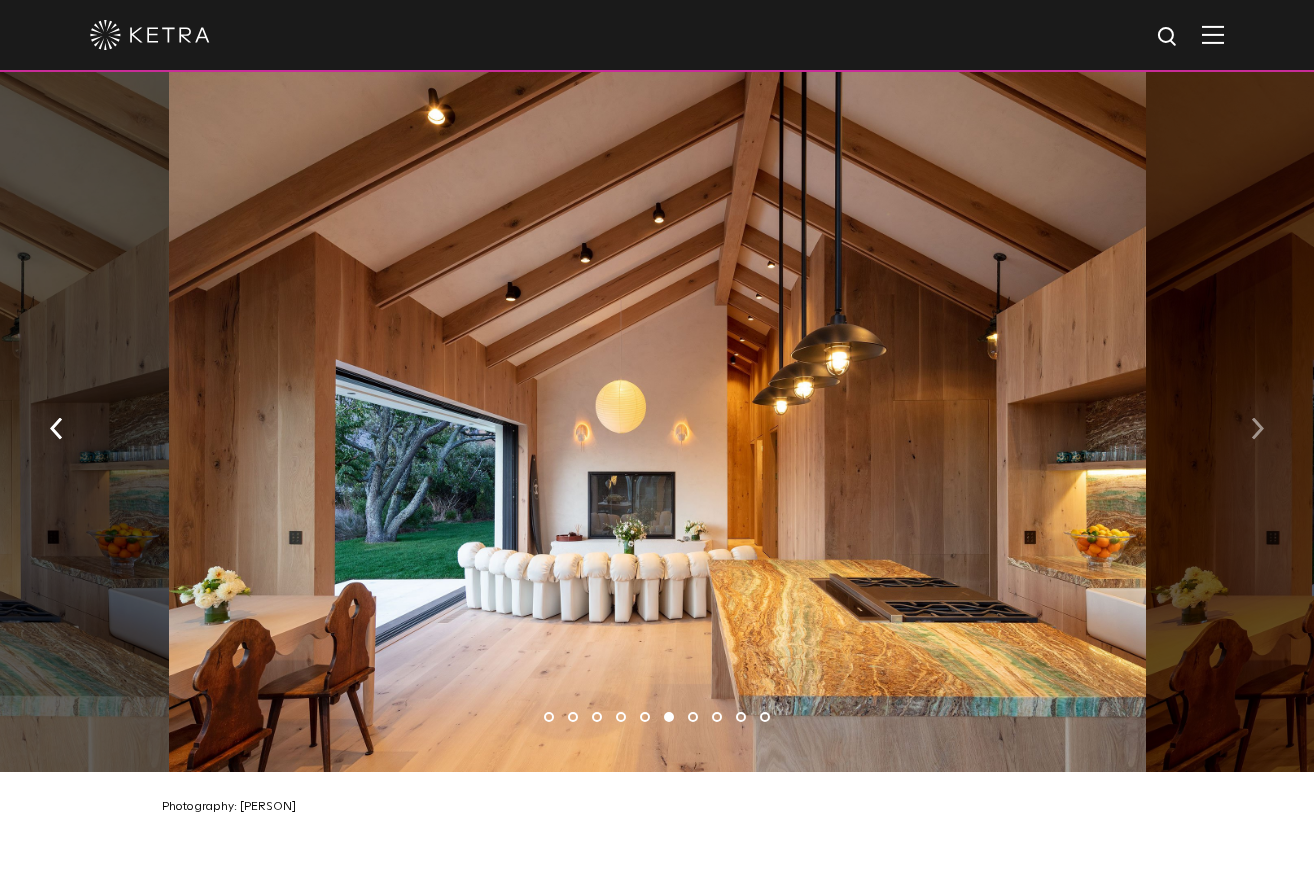 click at bounding box center [1257, 429] 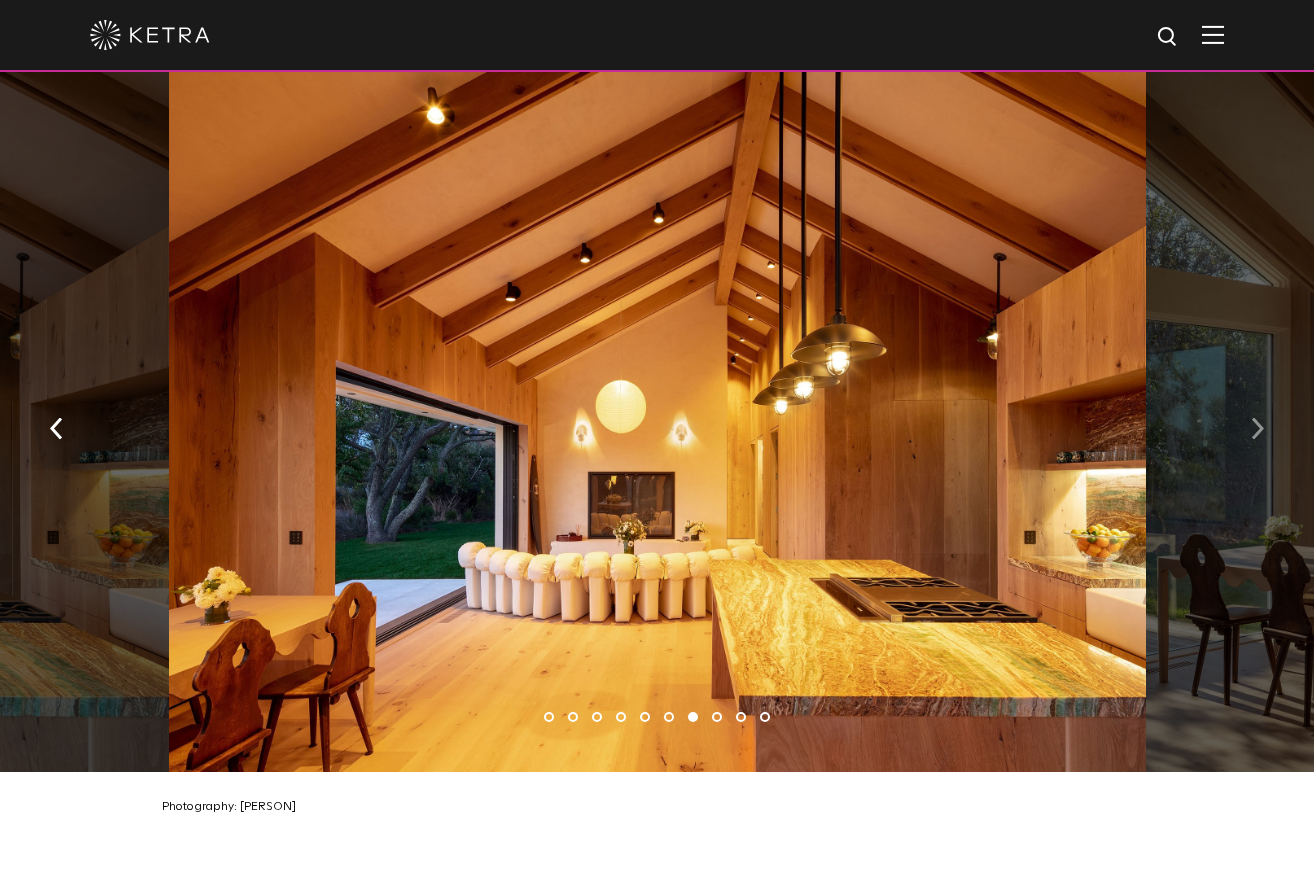 click at bounding box center [1257, 429] 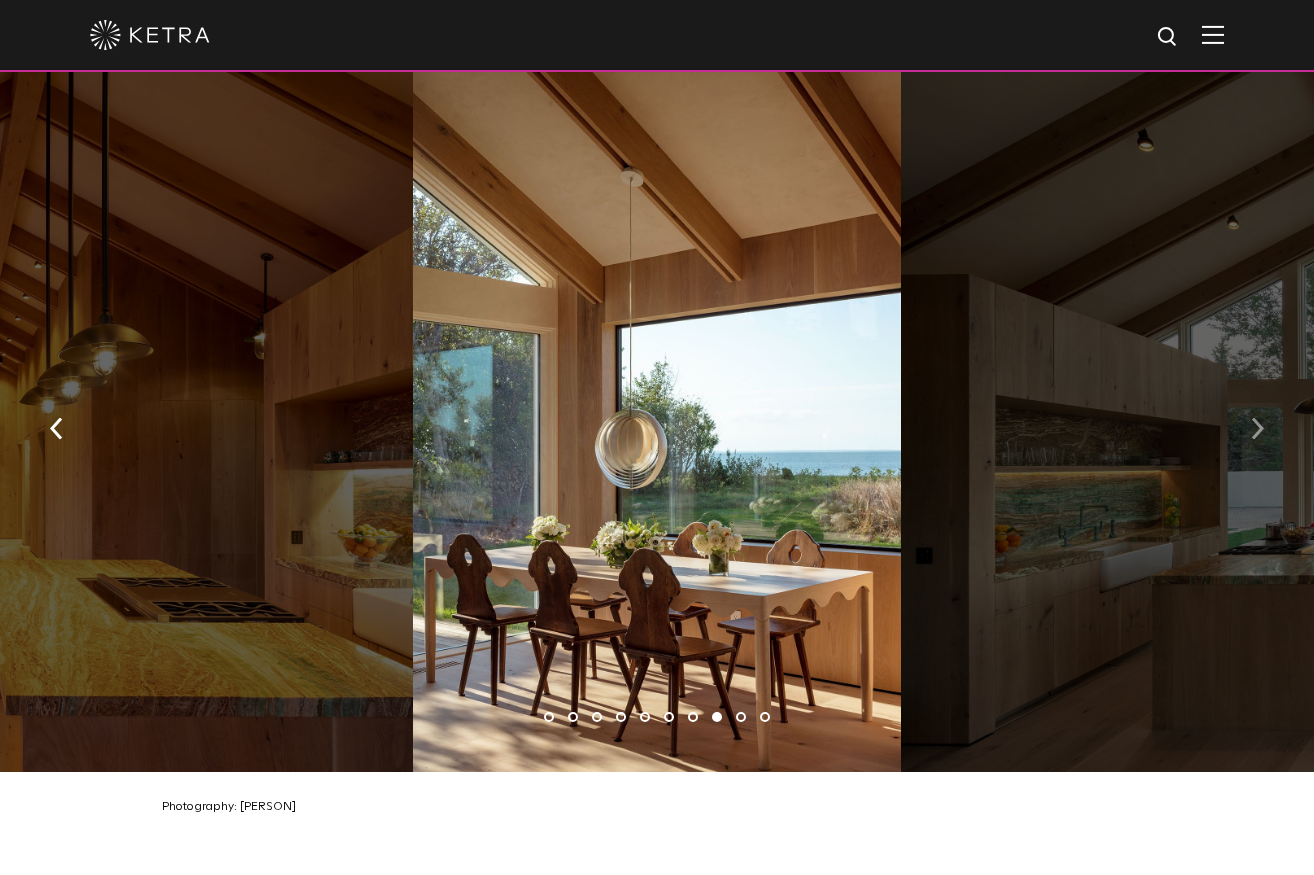click at bounding box center [1257, 427] 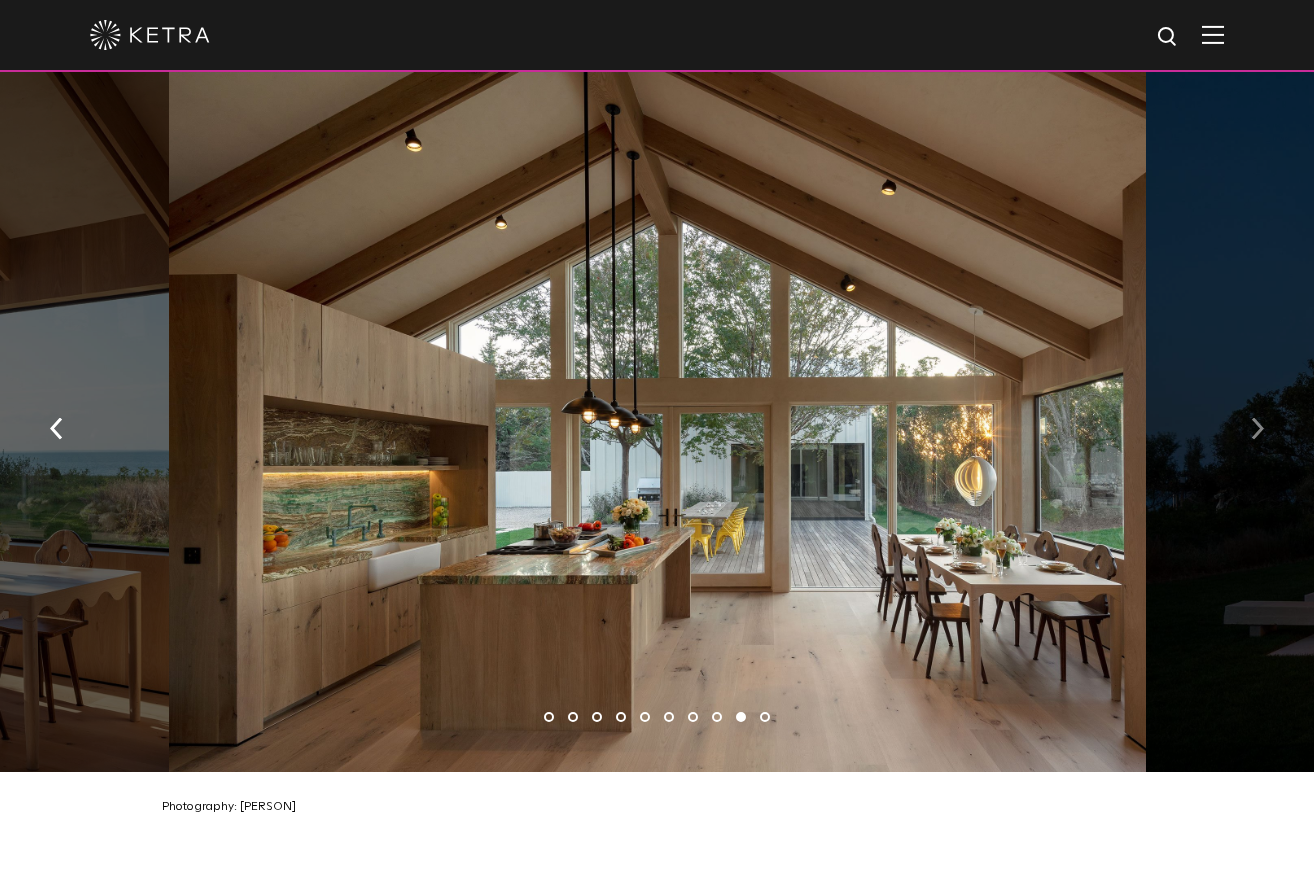 click at bounding box center (1257, 429) 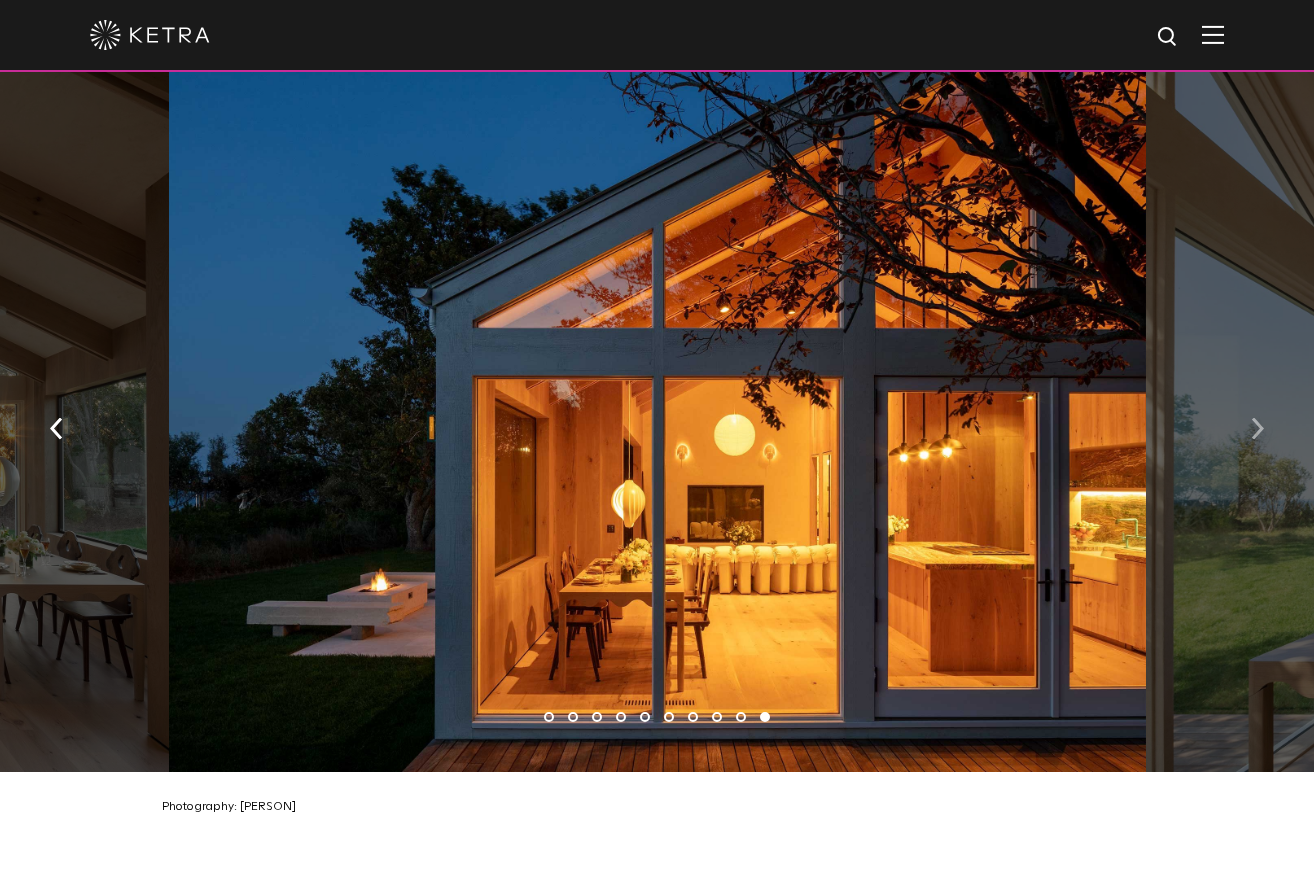 click at bounding box center [1257, 429] 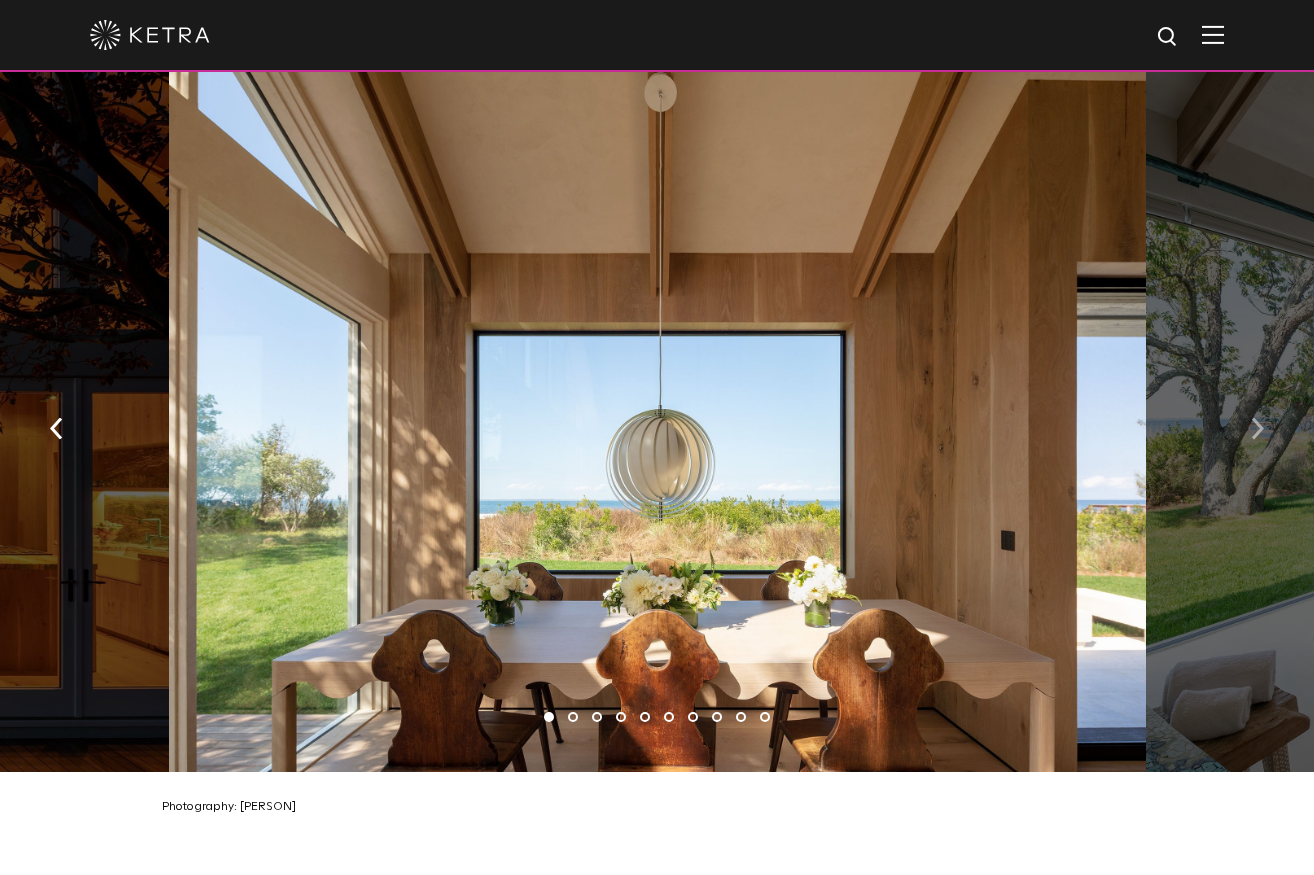 click at bounding box center (1257, 429) 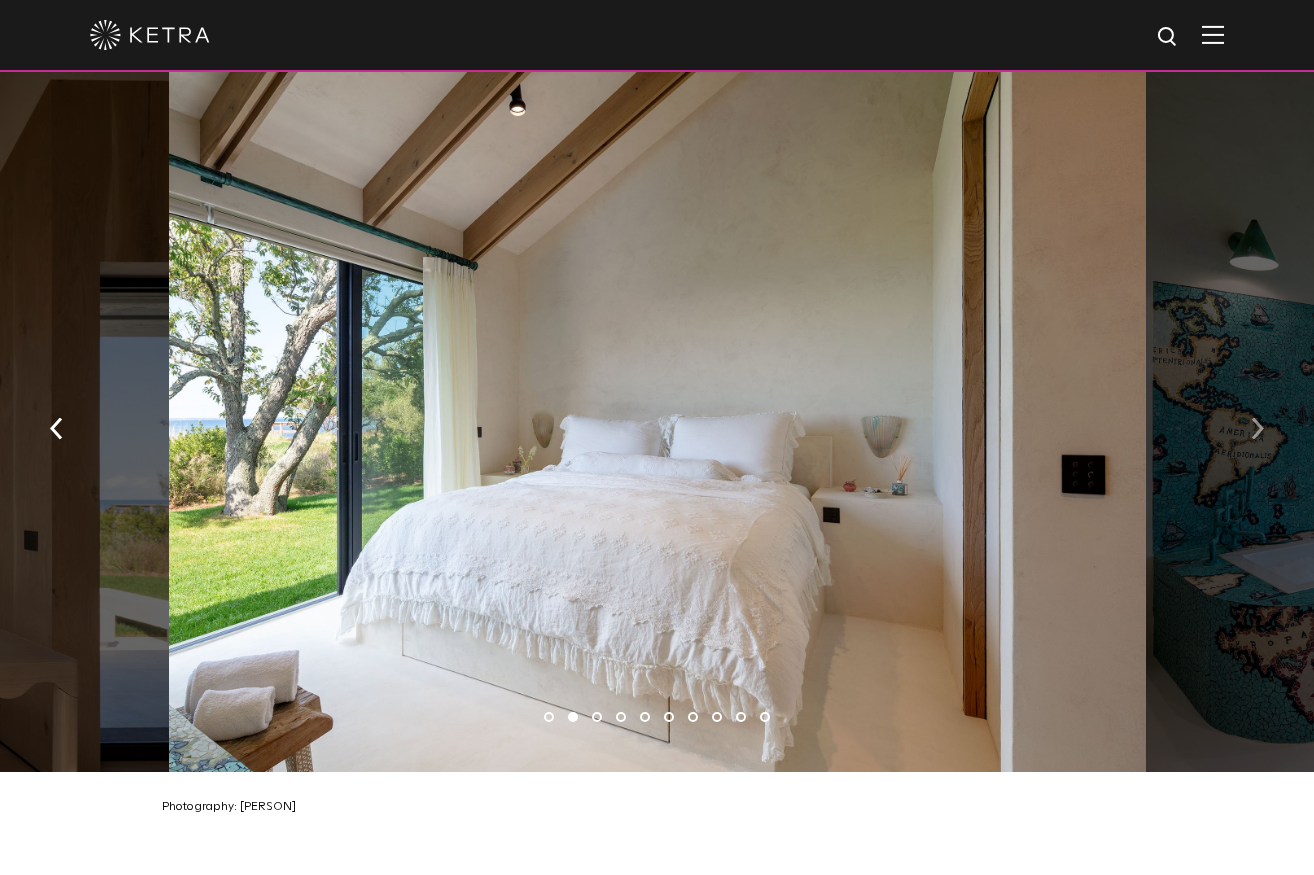 click at bounding box center (1257, 427) 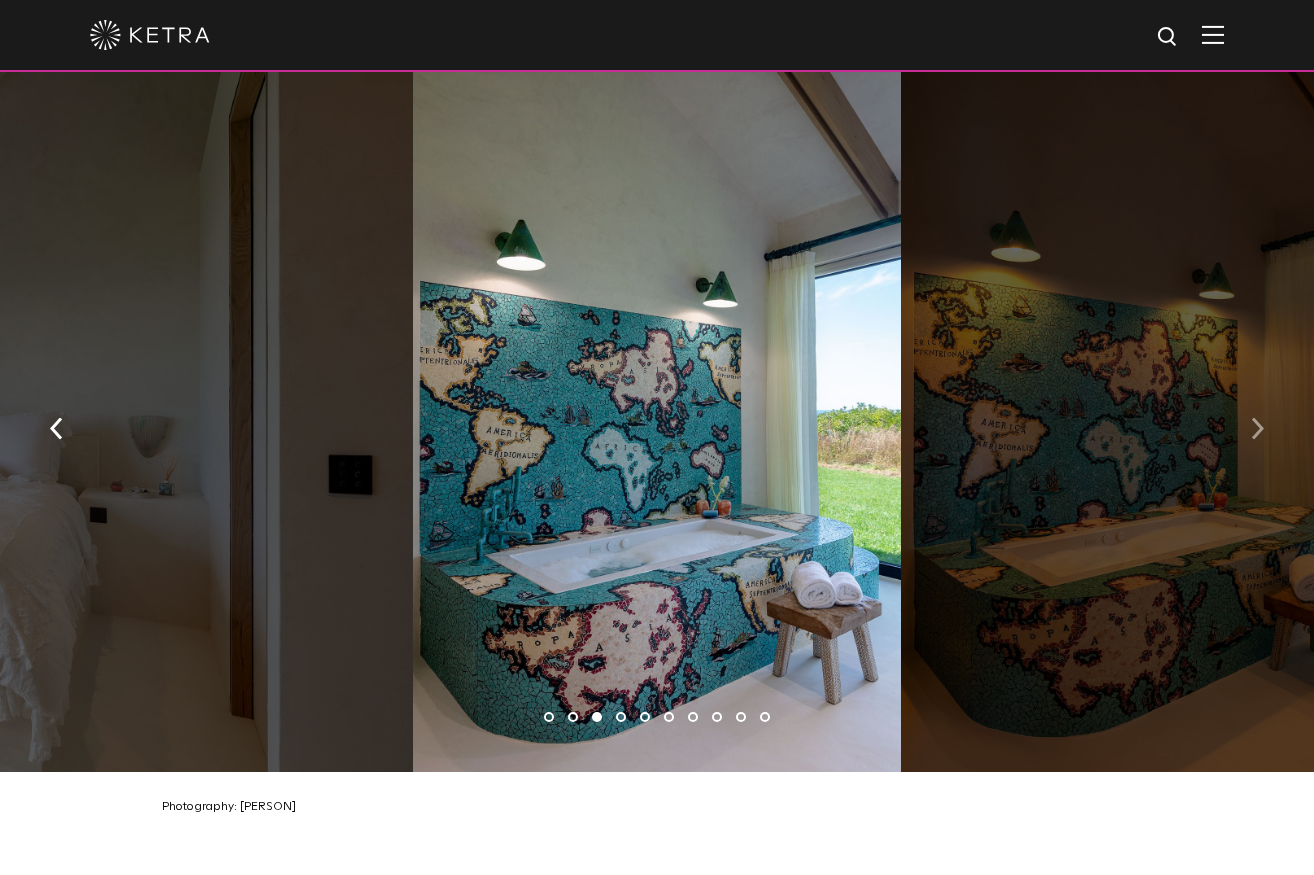 click at bounding box center [1257, 427] 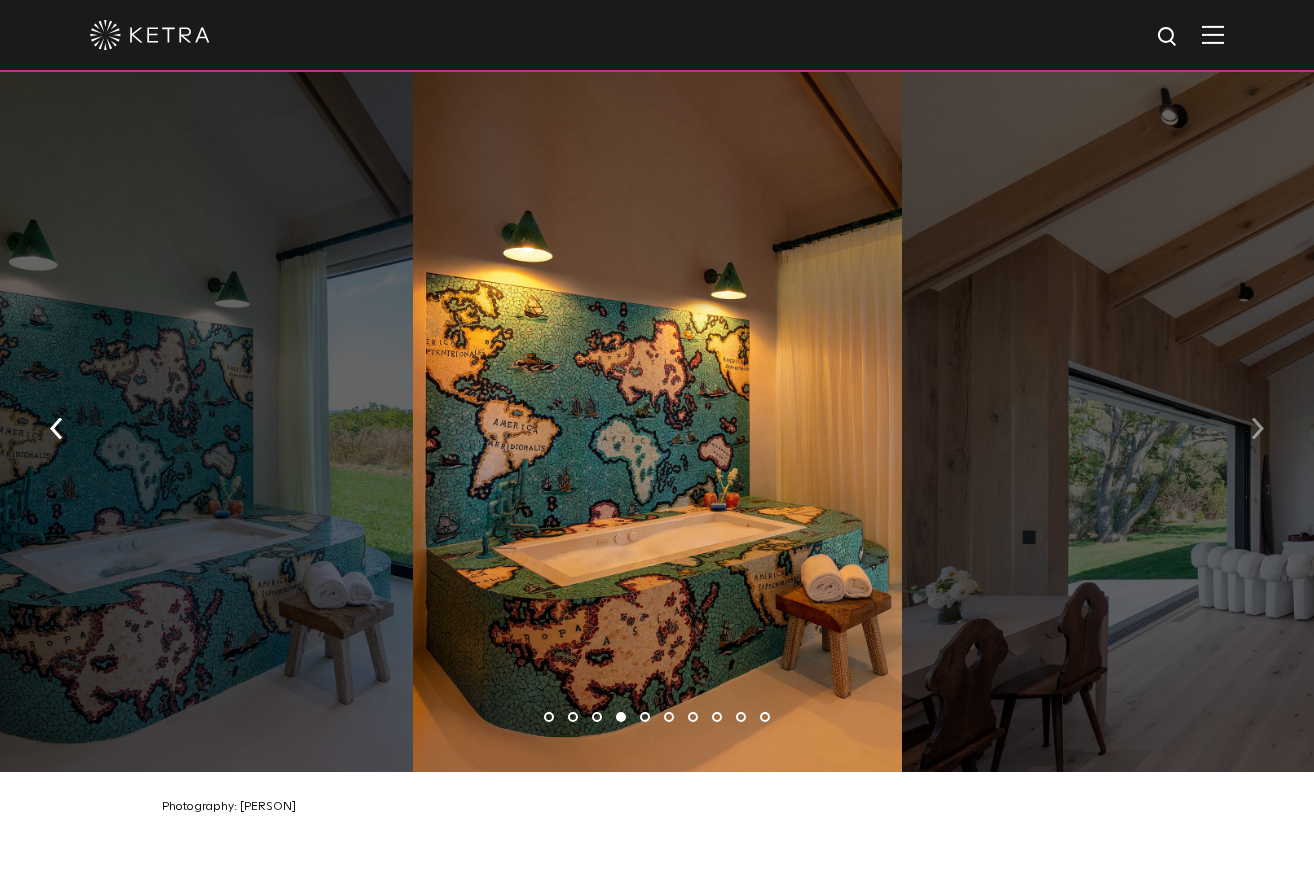 click at bounding box center [1257, 429] 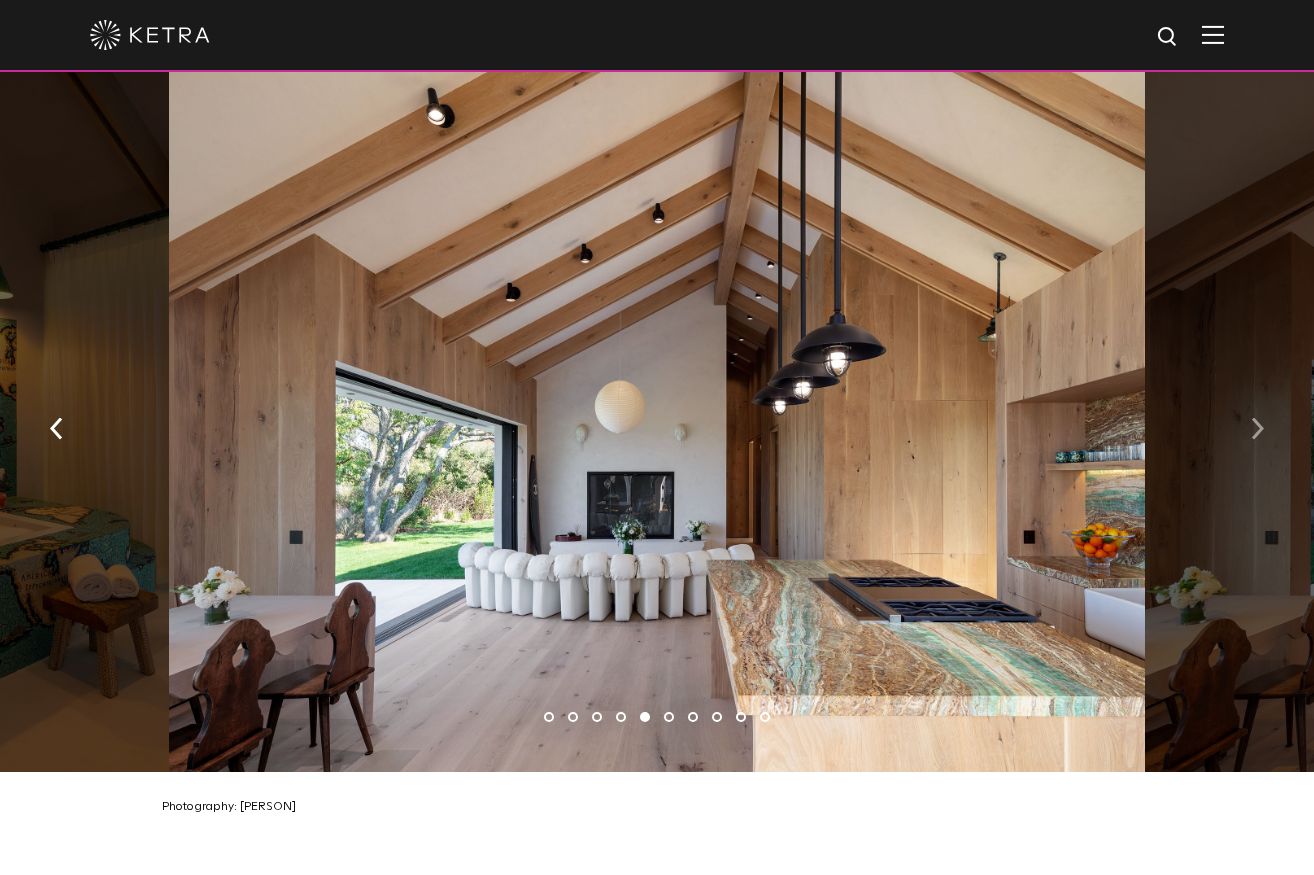 click at bounding box center (1257, 429) 